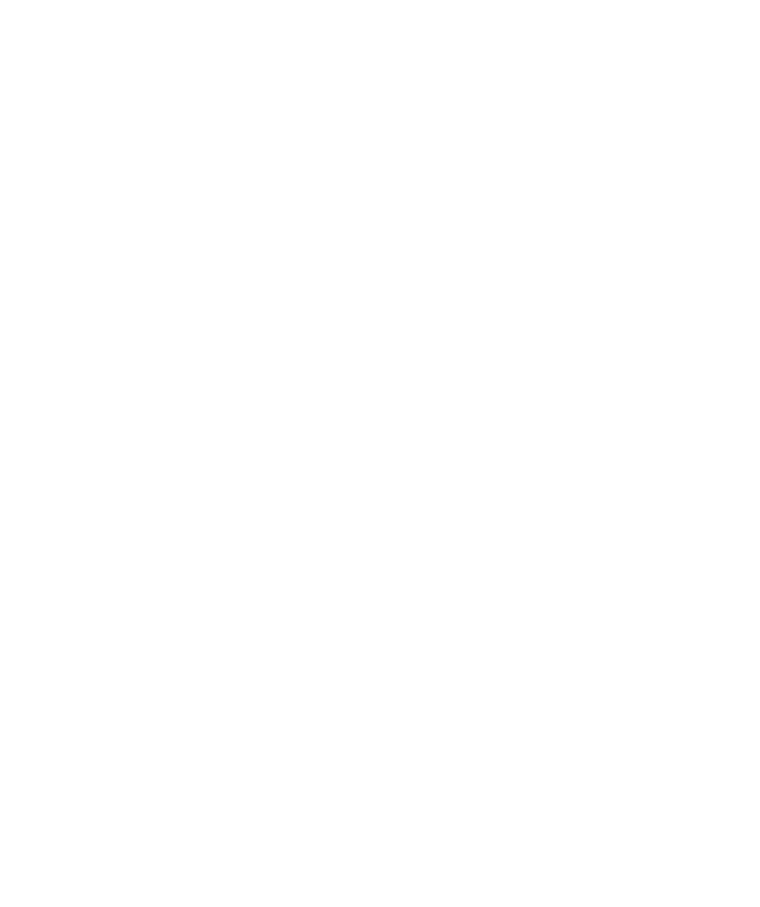 select on "*" 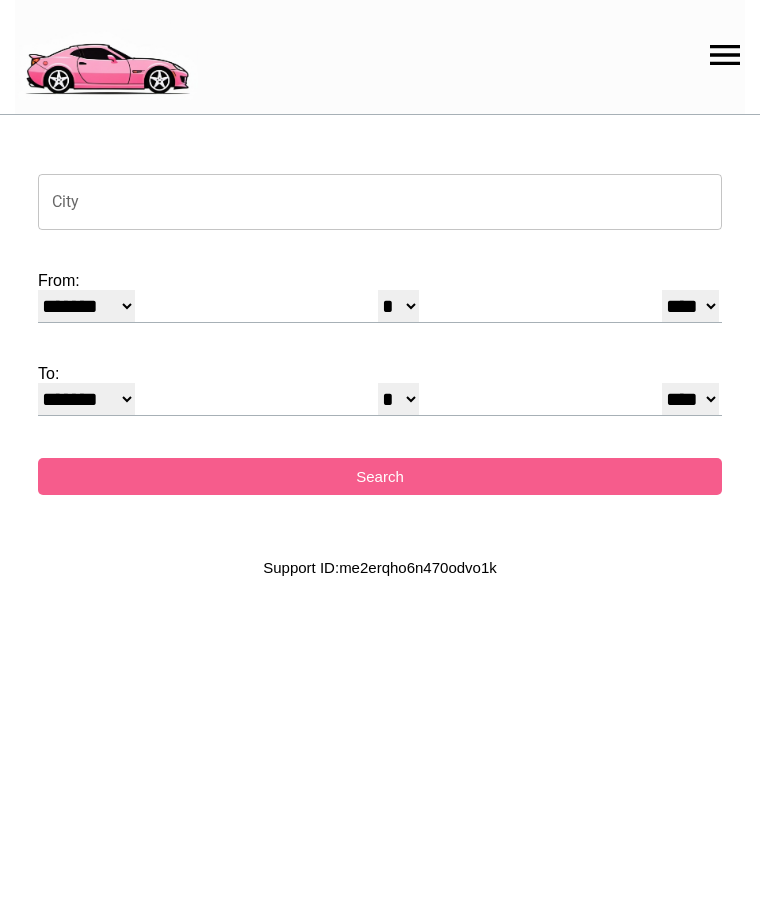 scroll, scrollTop: 0, scrollLeft: 0, axis: both 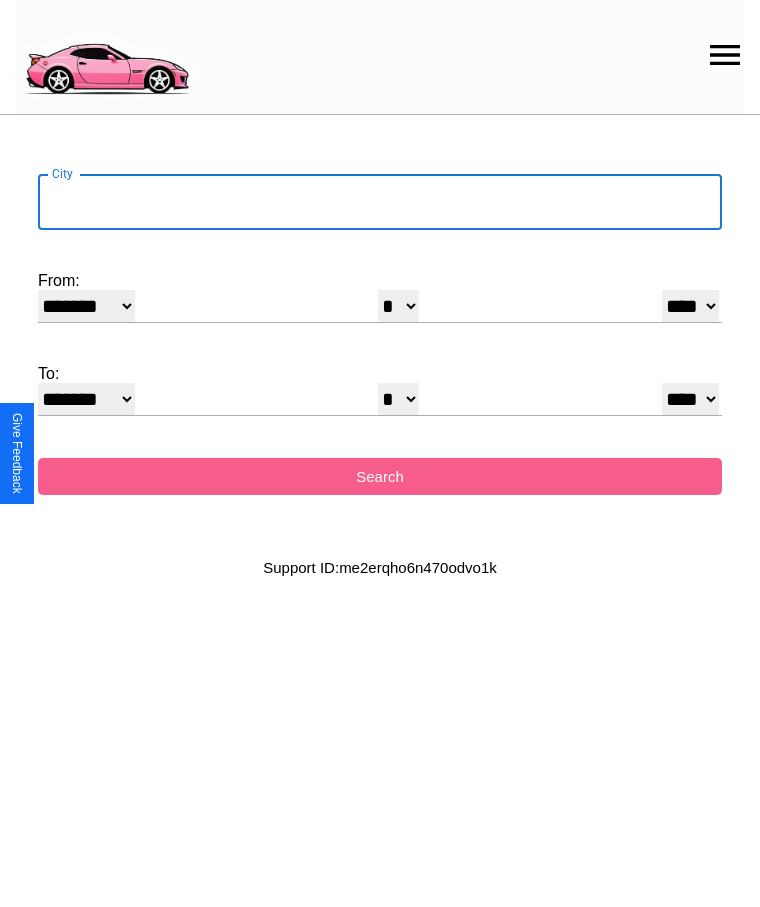 click on "City" at bounding box center [380, 202] 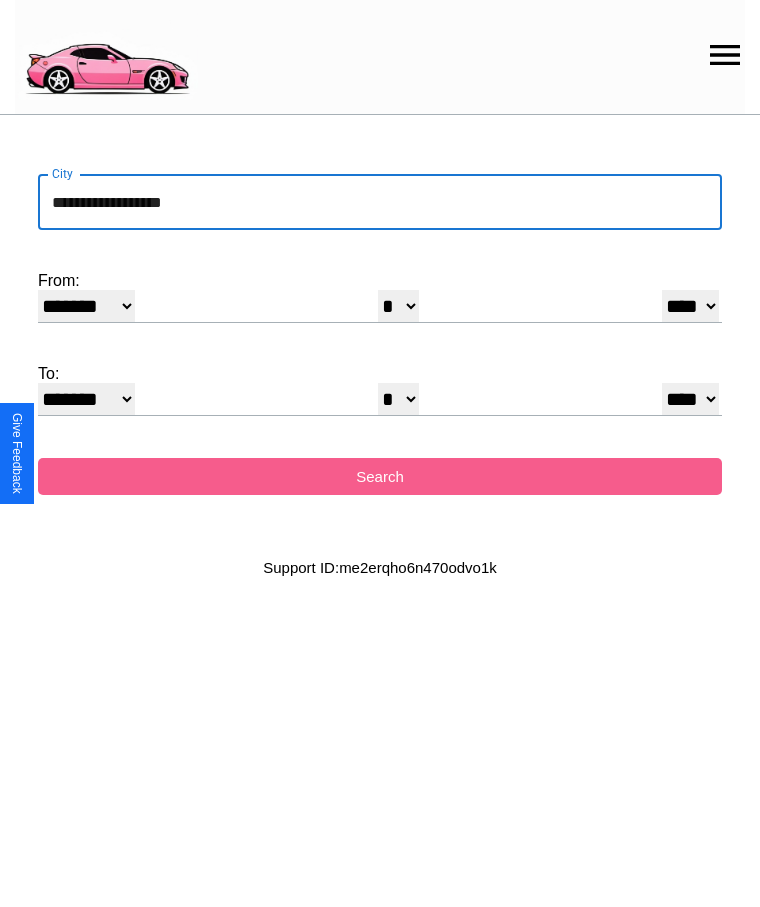 type on "**********" 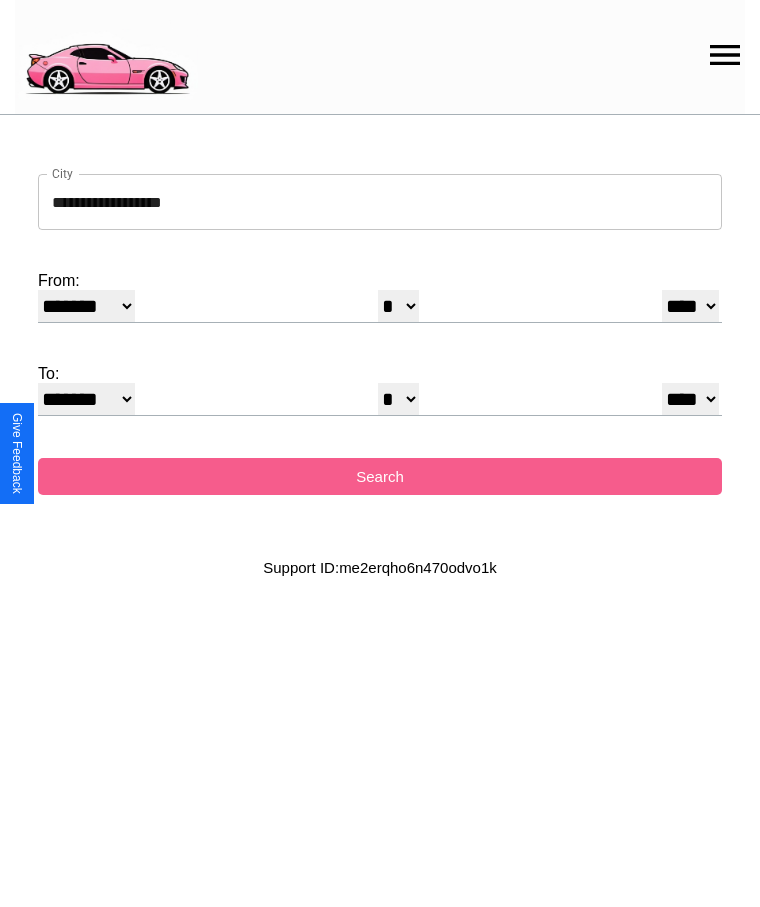 click on "******* ******** ***** ***** *** **** **** ****** ********* ******* ******** ********" at bounding box center (86, 306) 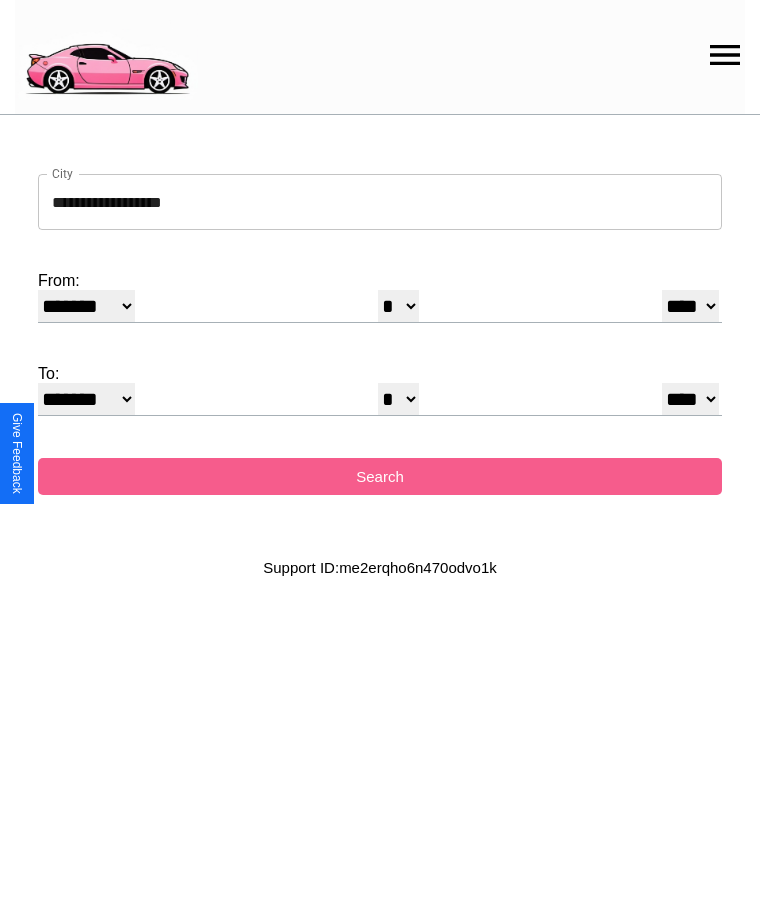 select on "*" 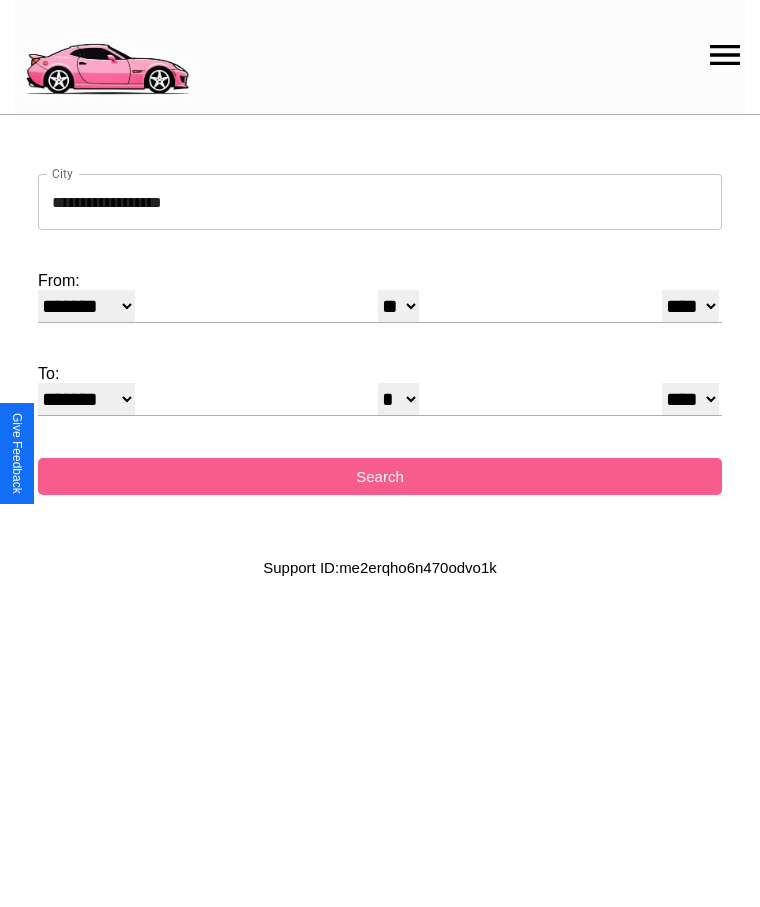 click on "**** **** **** **** **** **** **** **** **** ****" at bounding box center [690, 306] 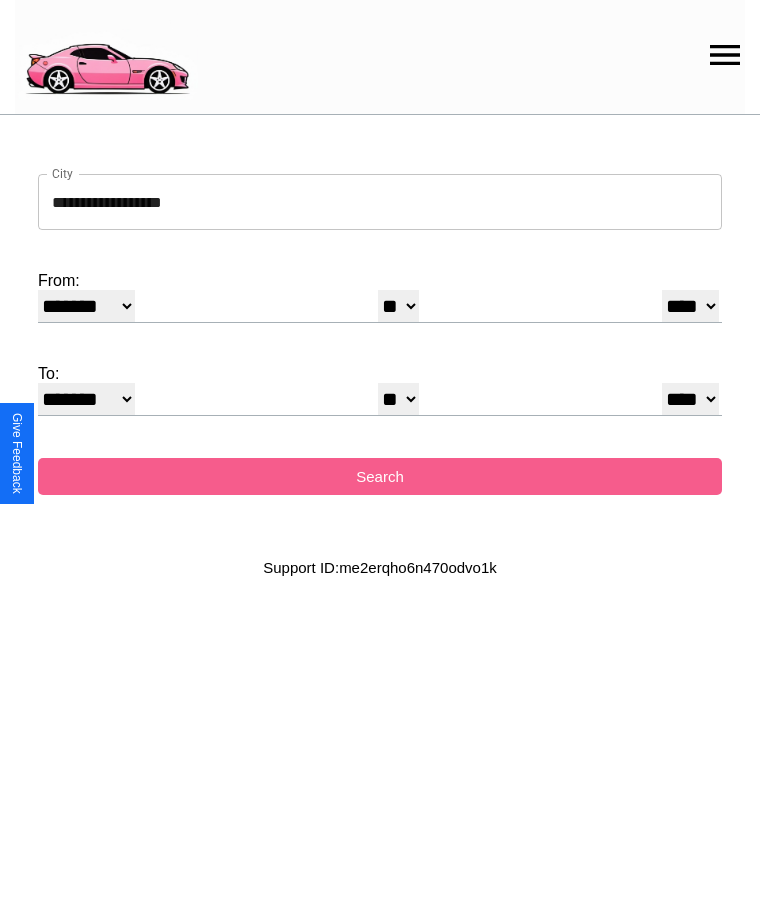click on "******* ******** ***** ***** *** **** **** ****** ********* ******* ******** ********" at bounding box center [86, 399] 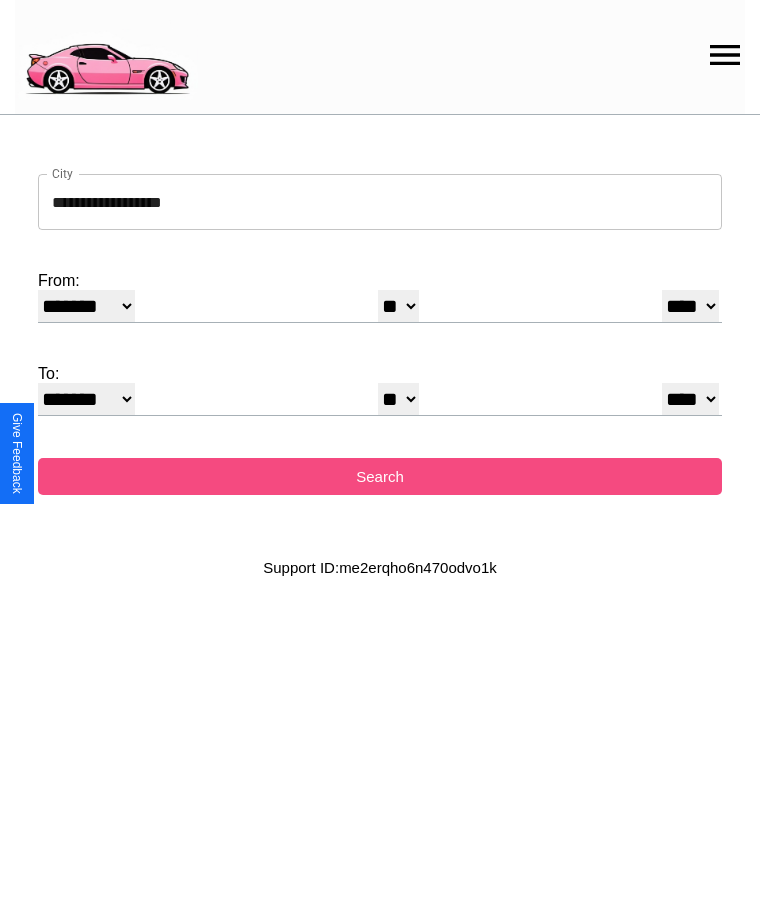 click on "Search" at bounding box center (380, 476) 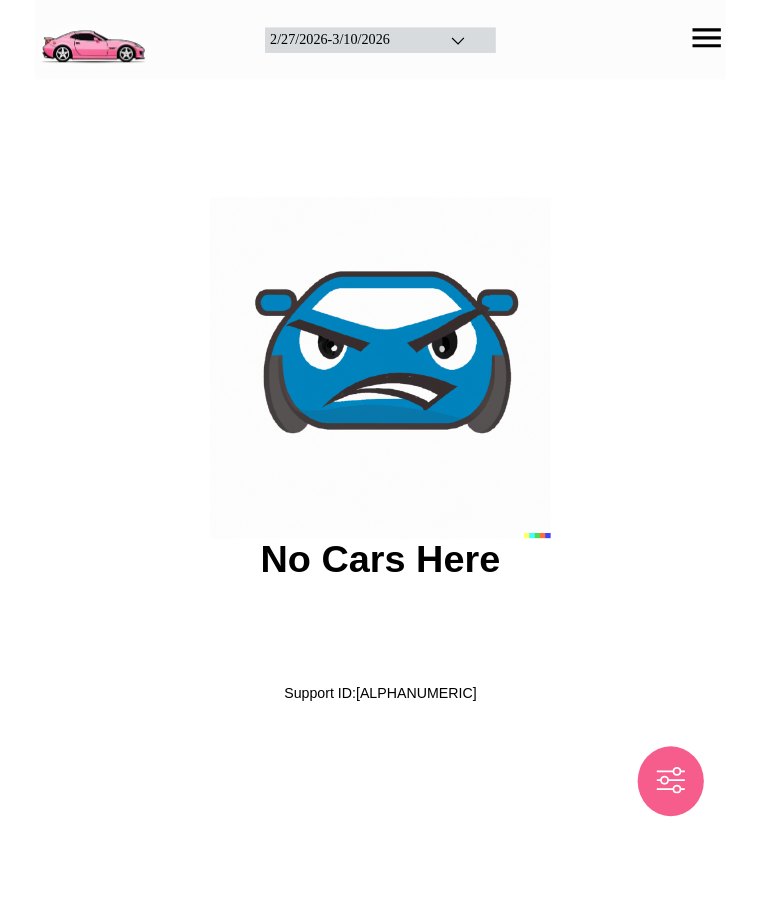 scroll, scrollTop: 0, scrollLeft: 0, axis: both 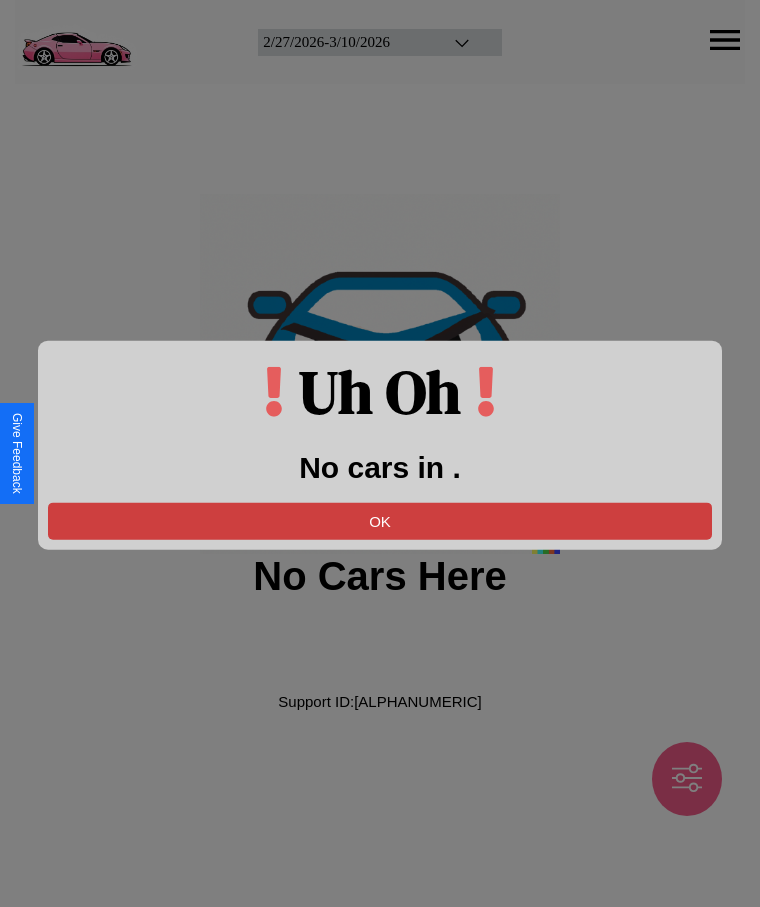 click on "OK" at bounding box center (380, 520) 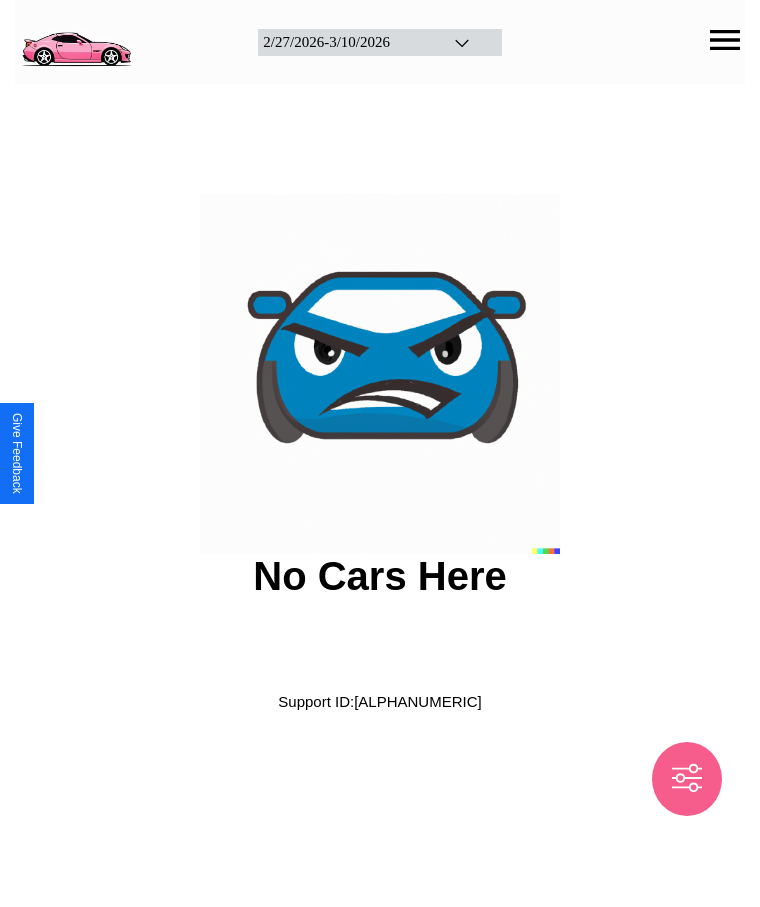 click at bounding box center (76, 40) 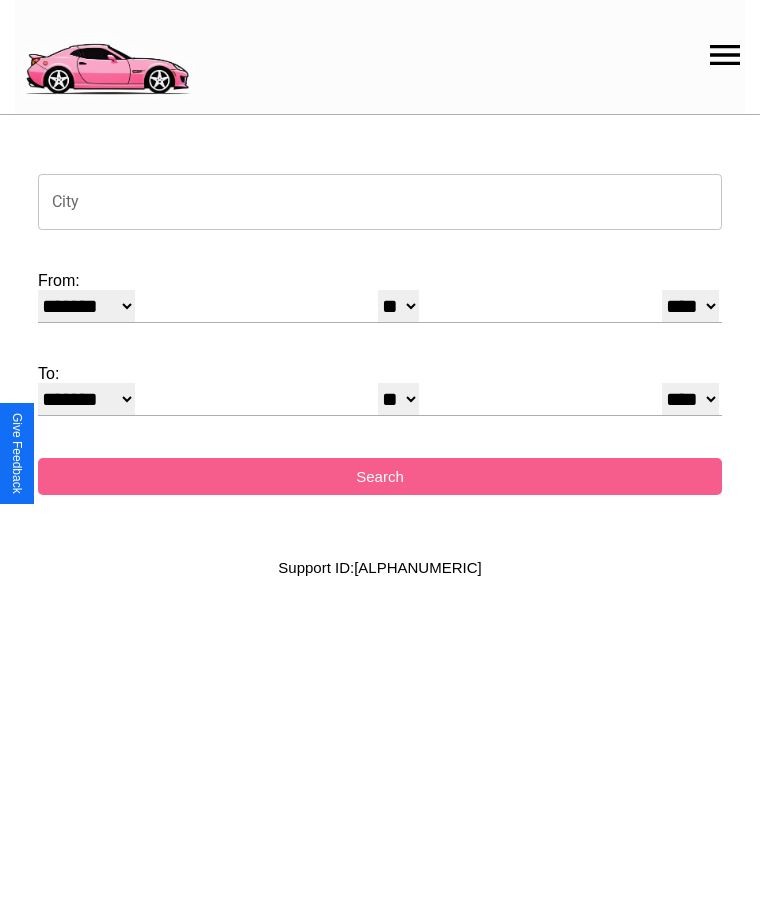click 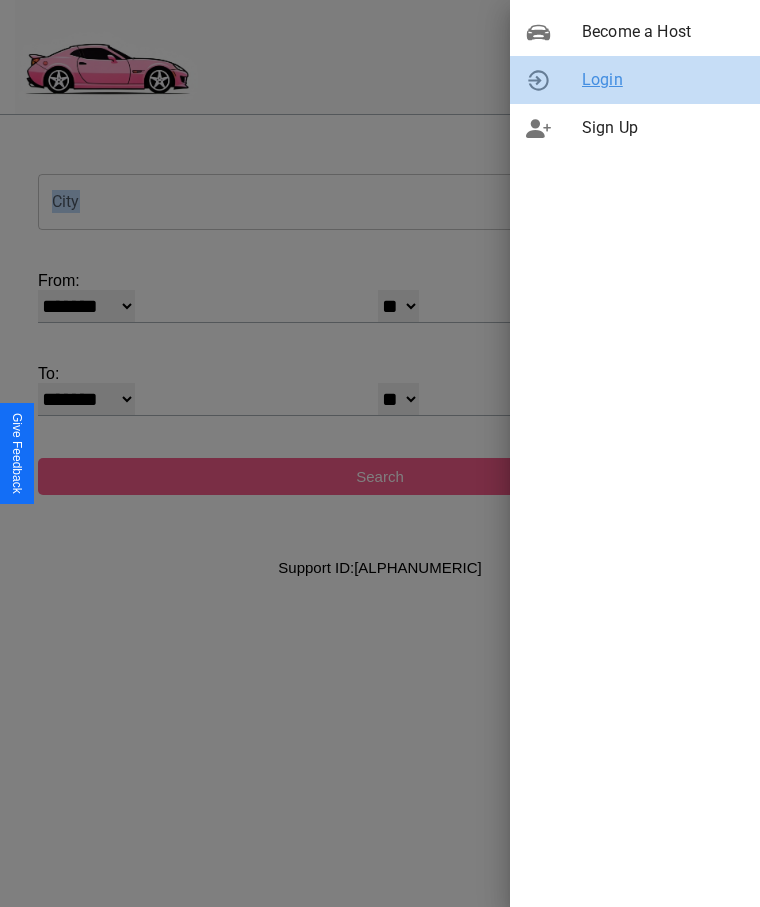 click on "Login" at bounding box center [663, 80] 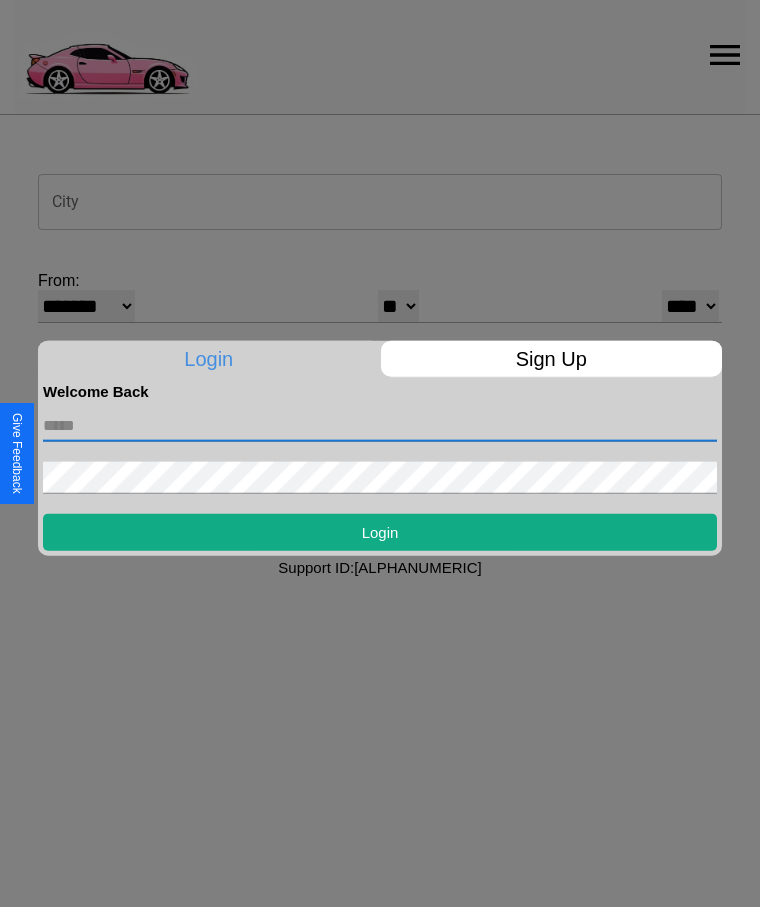click at bounding box center [380, 425] 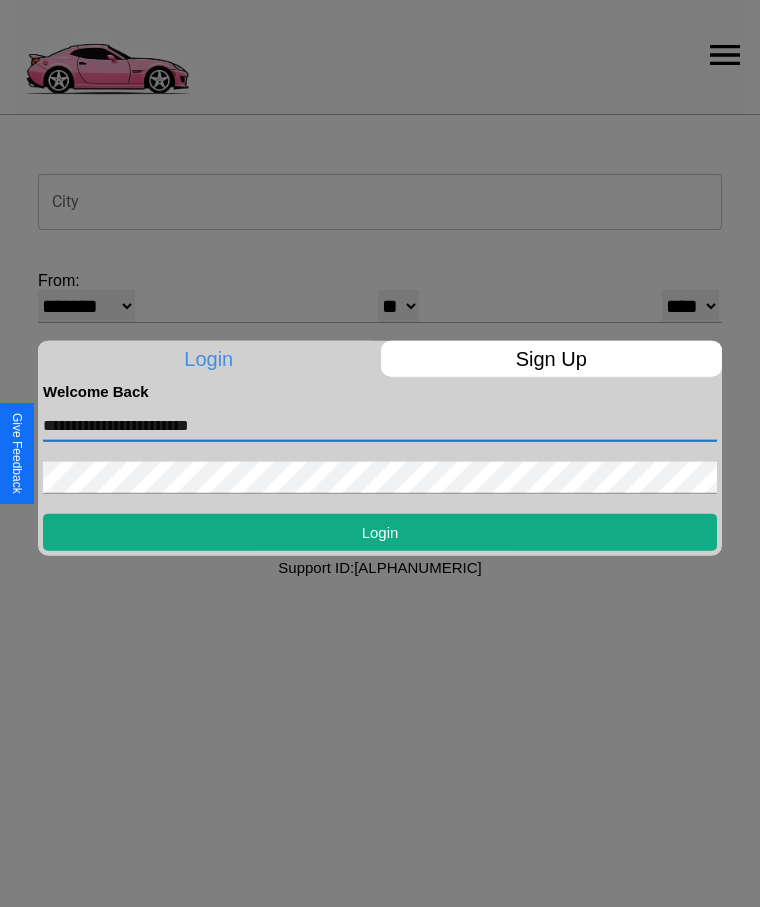 type on "**********" 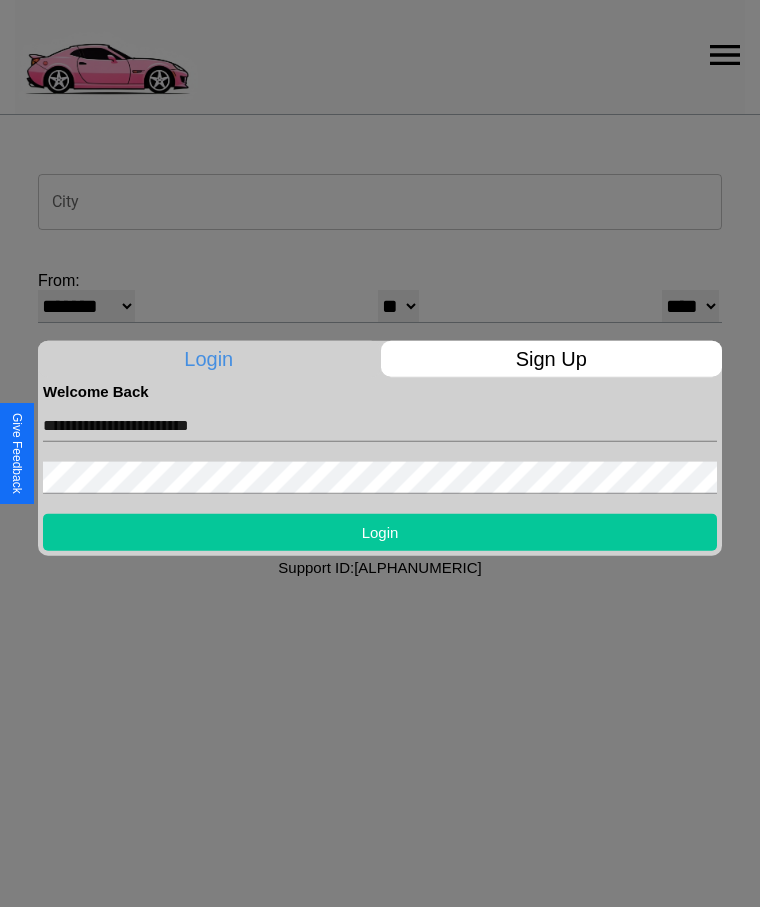 click on "Login" at bounding box center [380, 531] 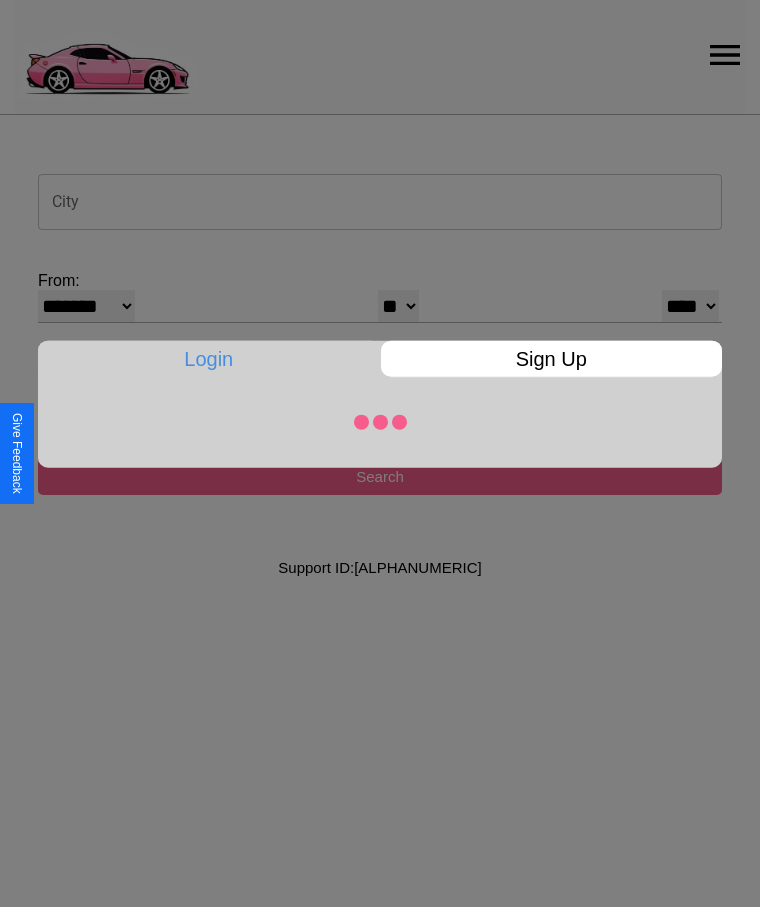 select on "*" 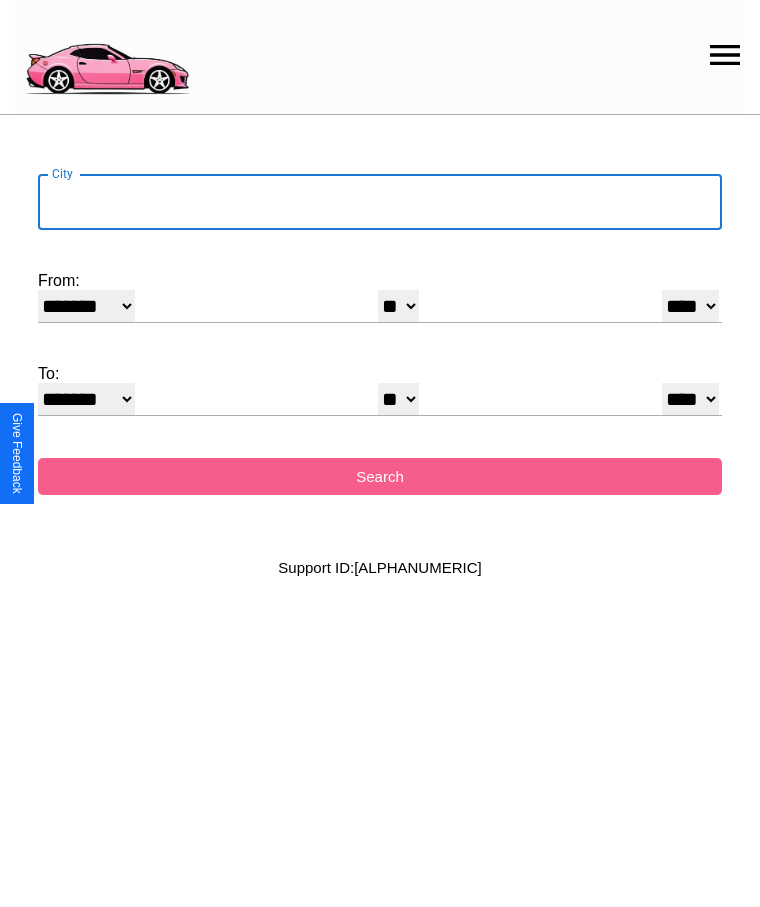 click on "City" at bounding box center [380, 202] 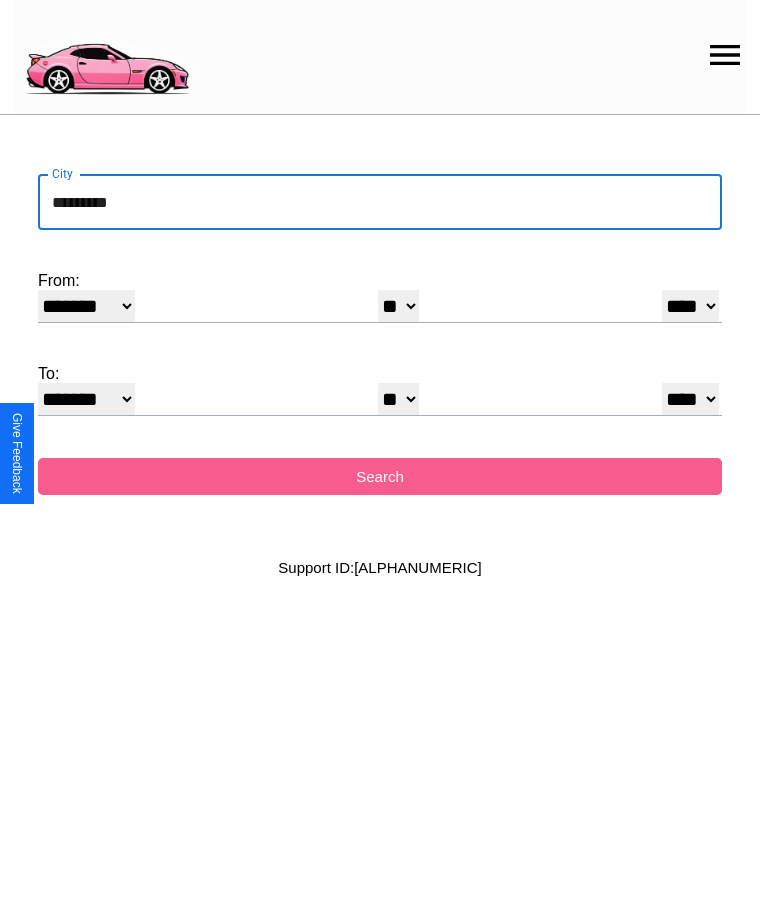 type on "*********" 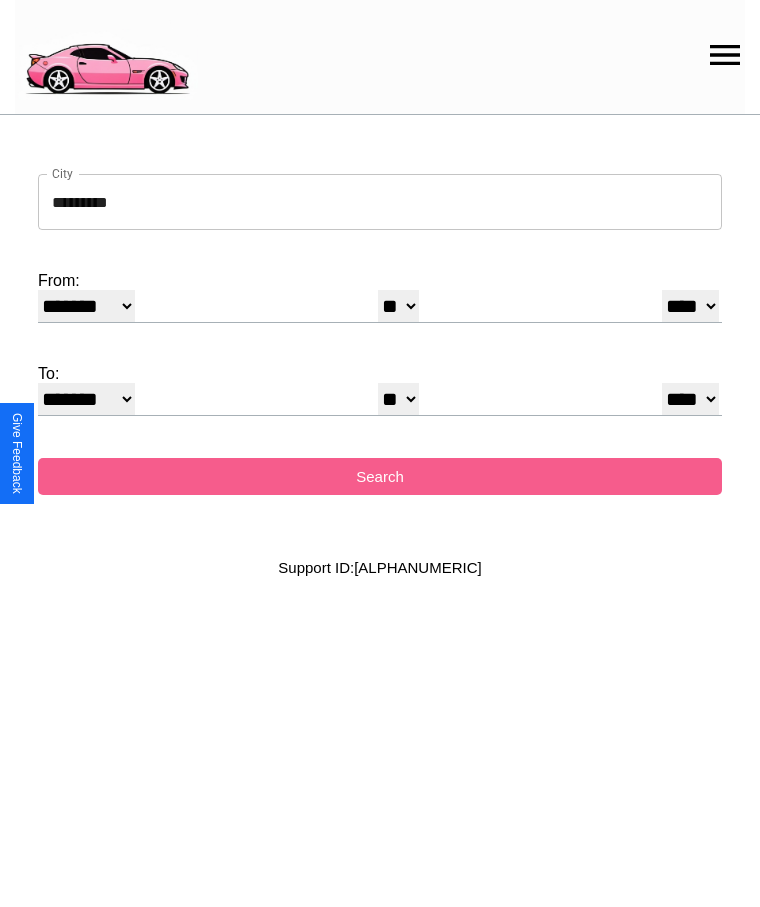 click on "******* ******** ***** ***** *** **** **** ****** ********* ******* ******** ********" at bounding box center (86, 306) 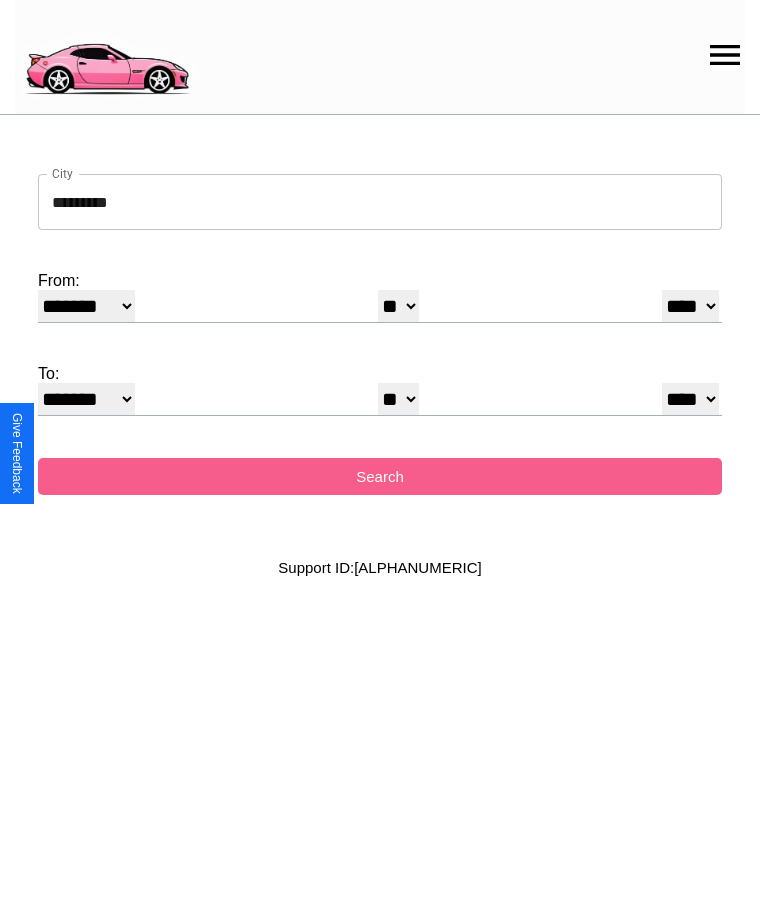 select on "**" 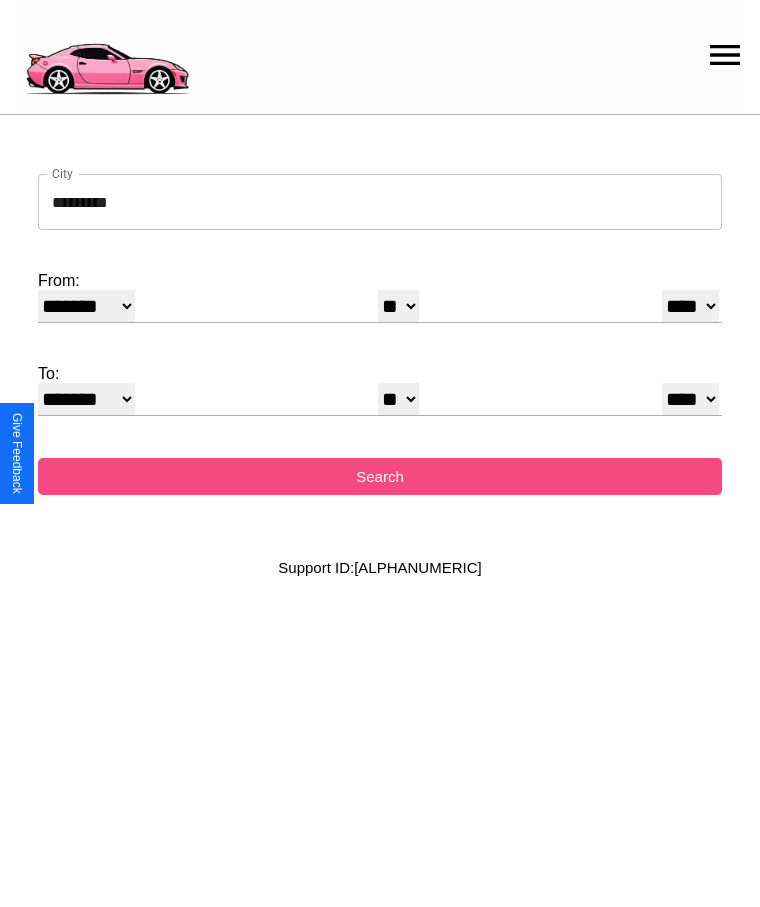 click on "Search" at bounding box center [380, 476] 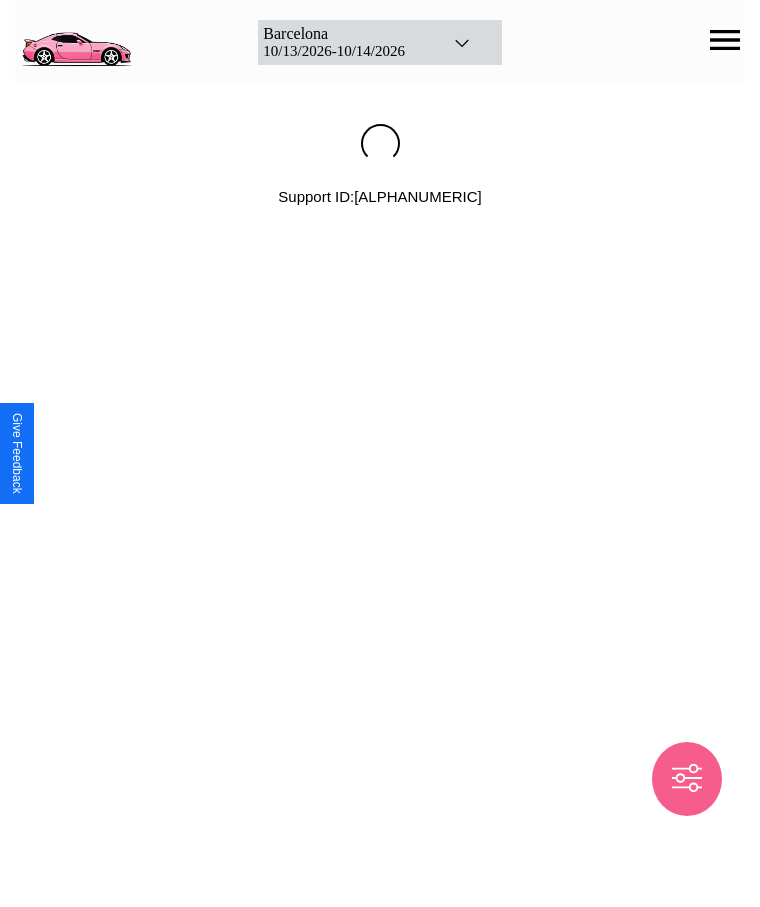 click on "[DATE]  -  [DATE]" at bounding box center (344, 51) 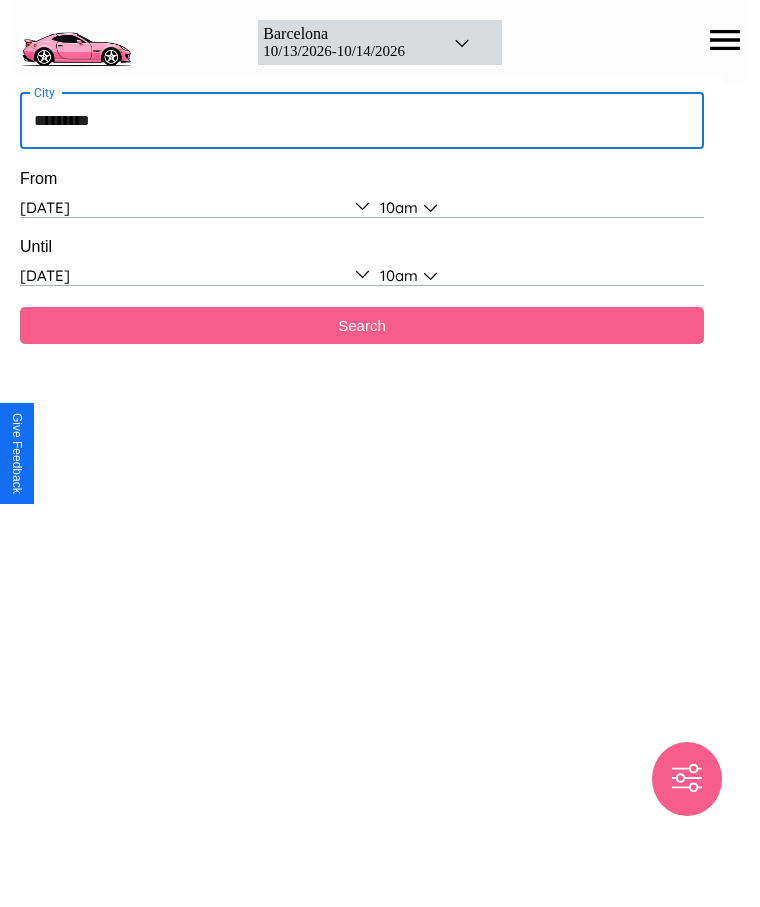 click on "*********" at bounding box center [362, 121] 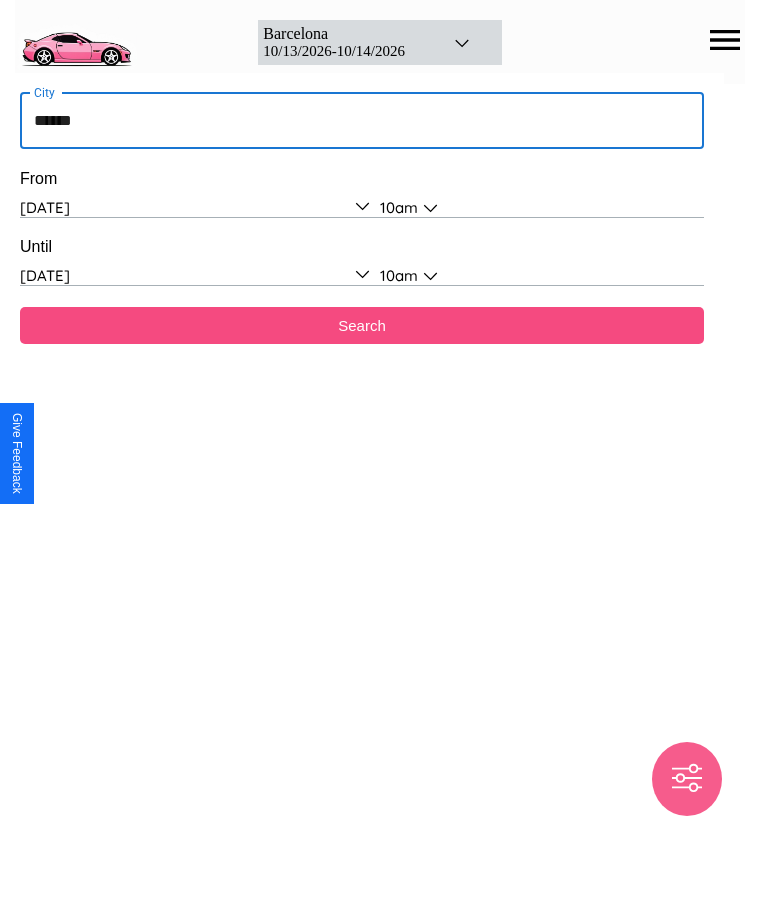 type on "******" 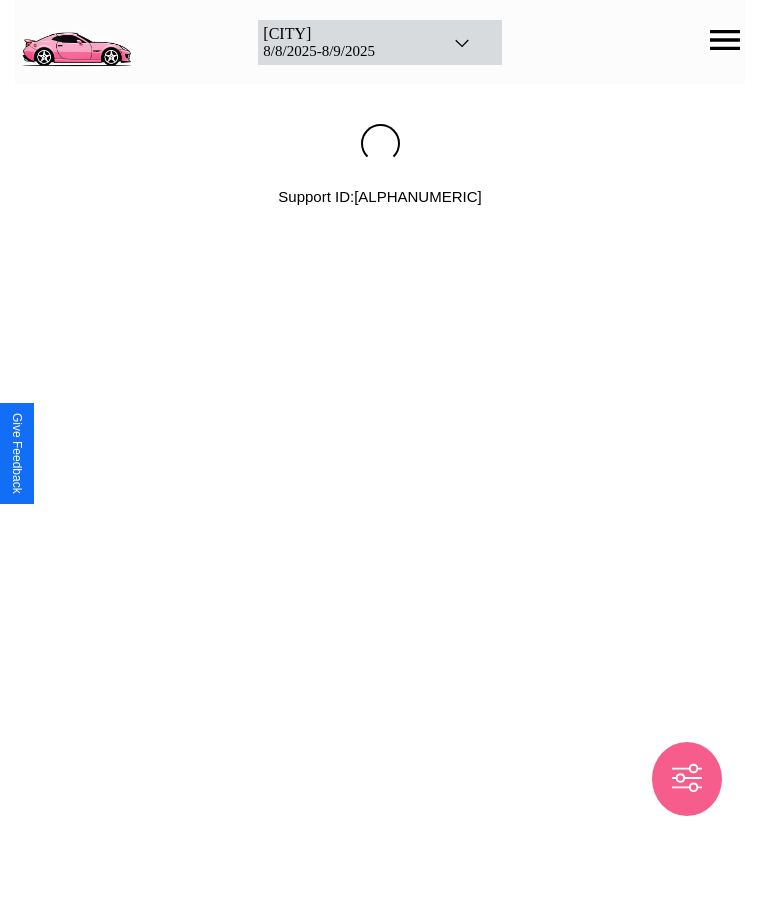 click on "[DATE]  -  [DATE]" at bounding box center [344, 51] 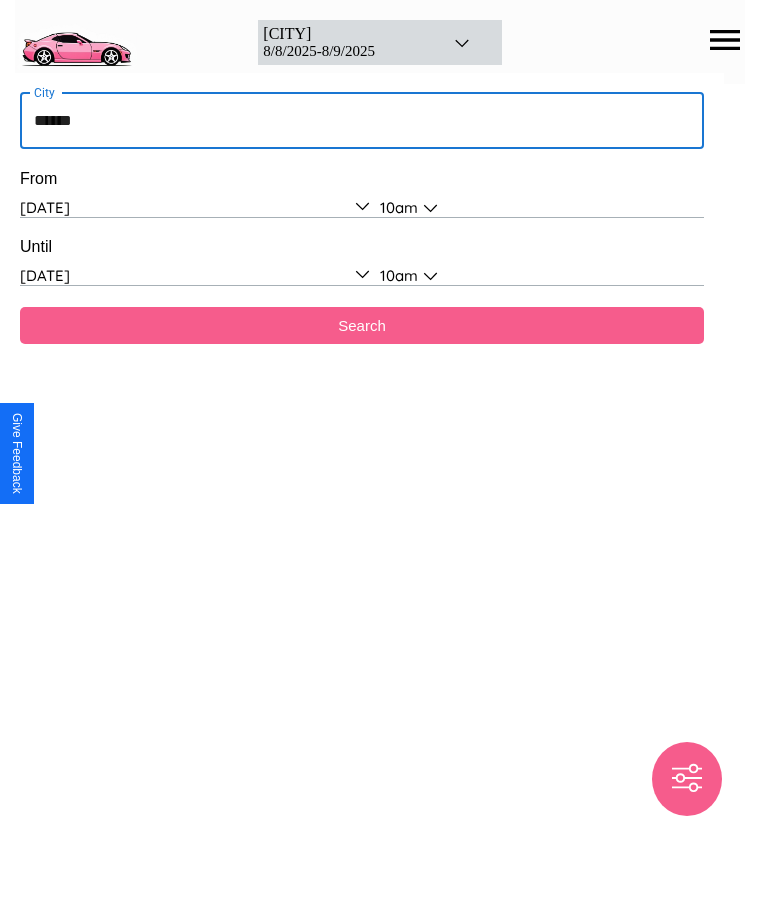 click on "******" at bounding box center [362, 121] 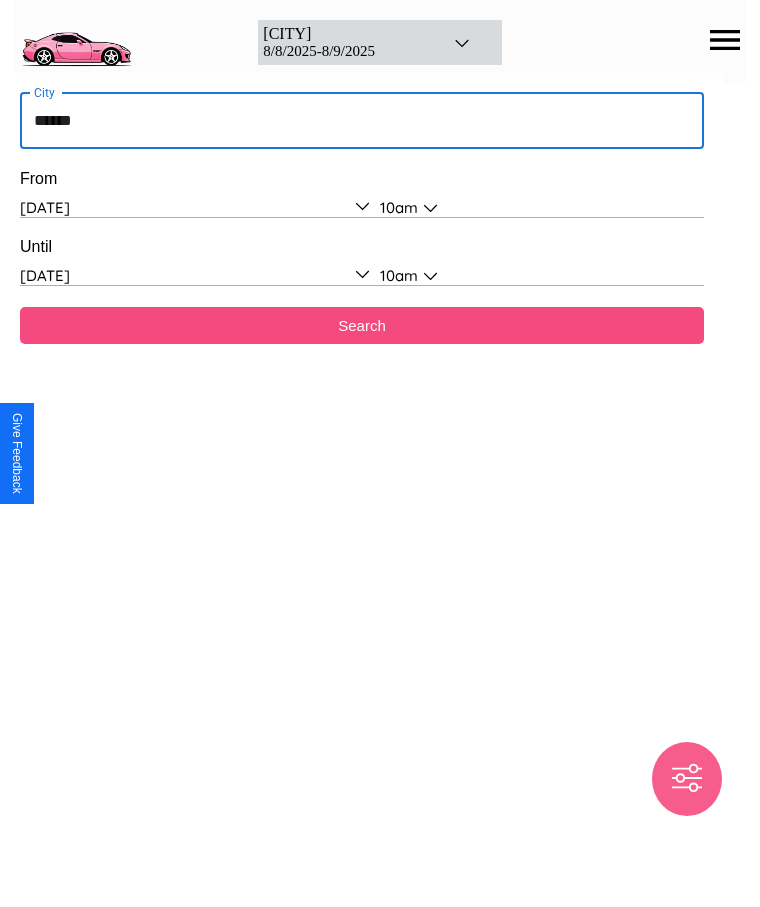 type on "******" 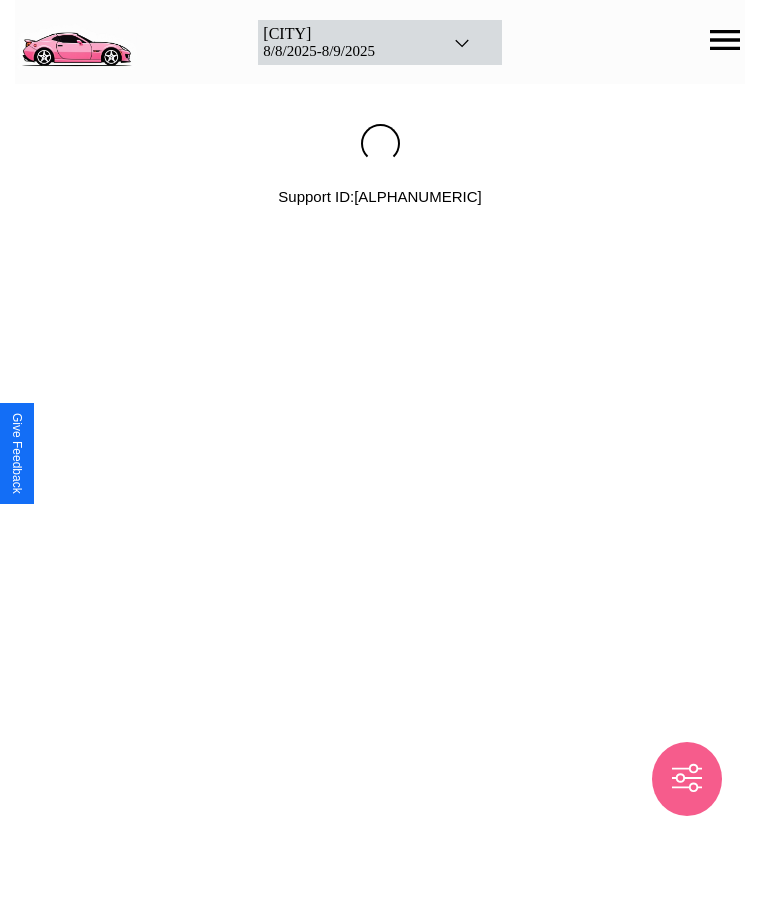 click on "[DATE]  -  [DATE]" at bounding box center [344, 51] 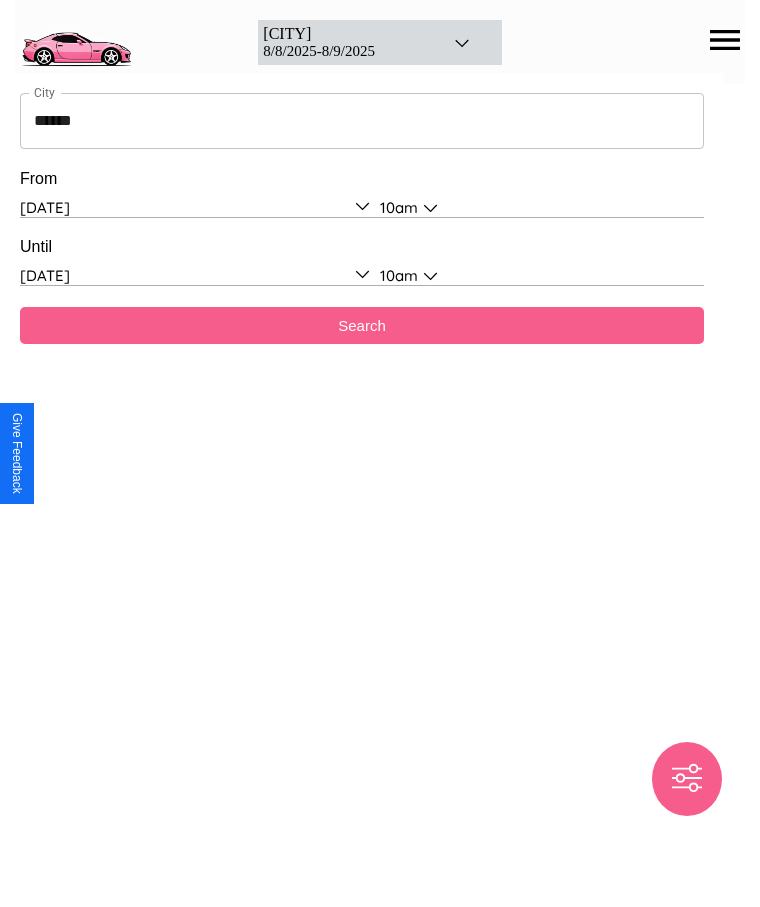click on "******" at bounding box center (362, 121) 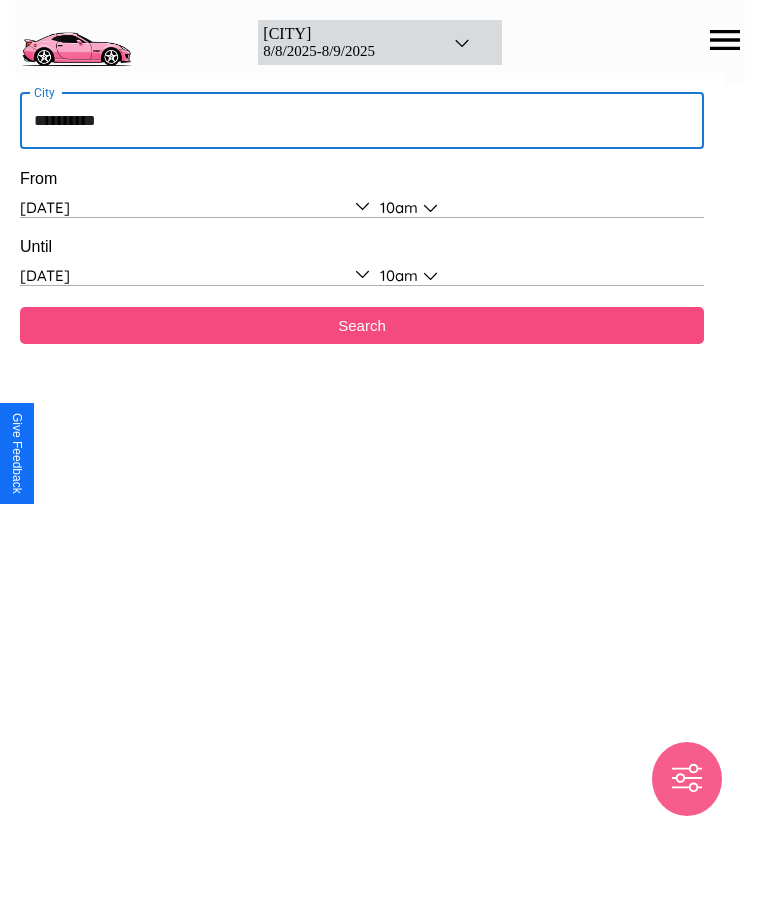 type on "**********" 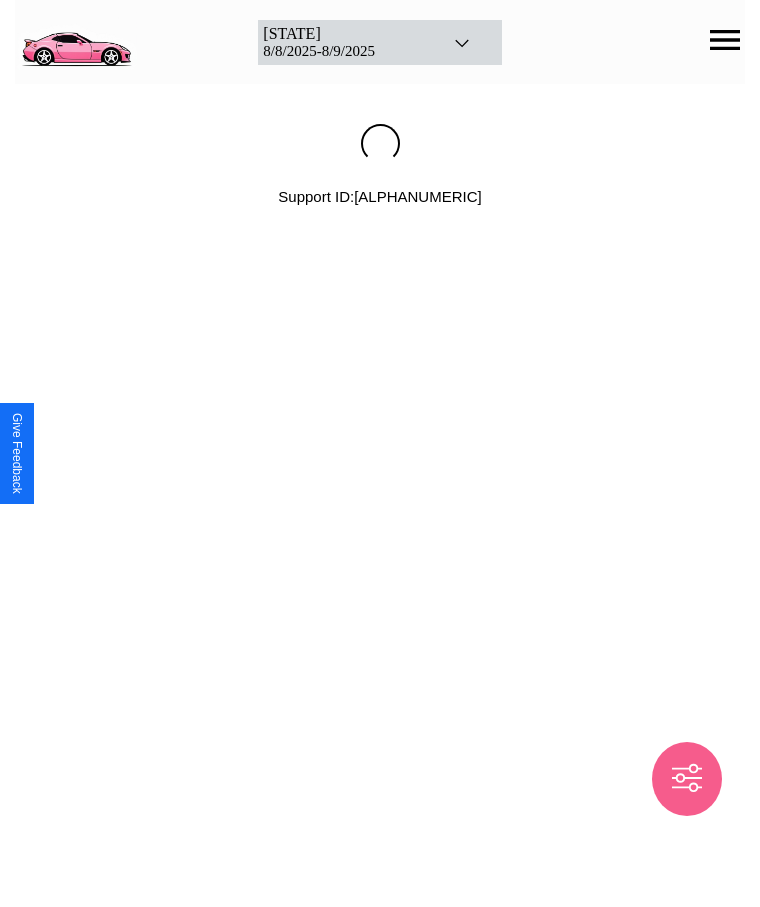 click 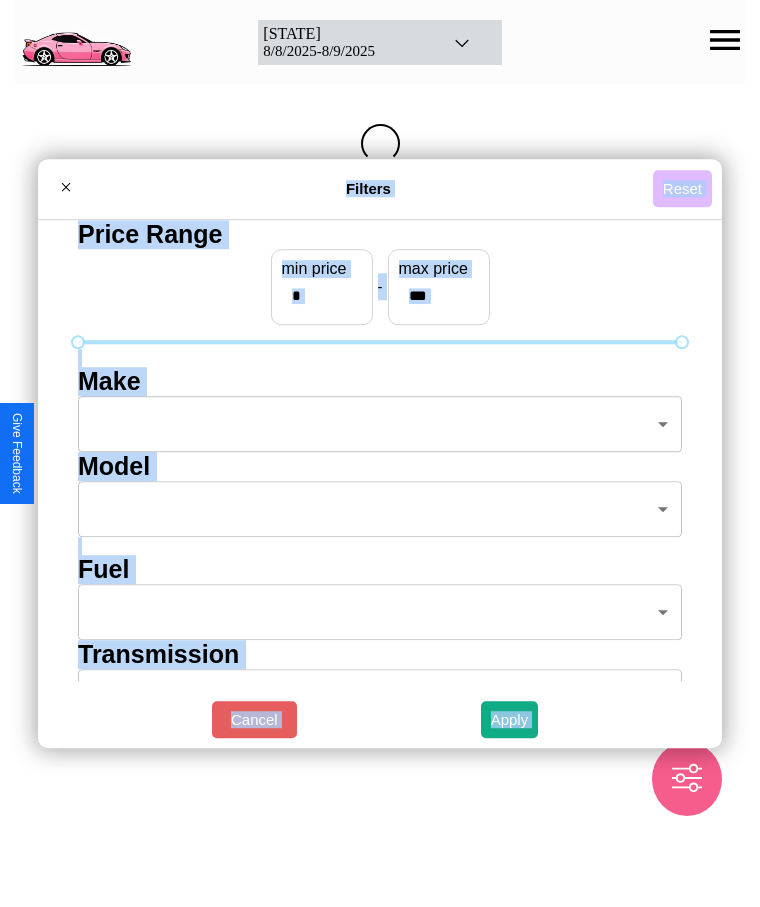 click on "Reset" at bounding box center [682, 188] 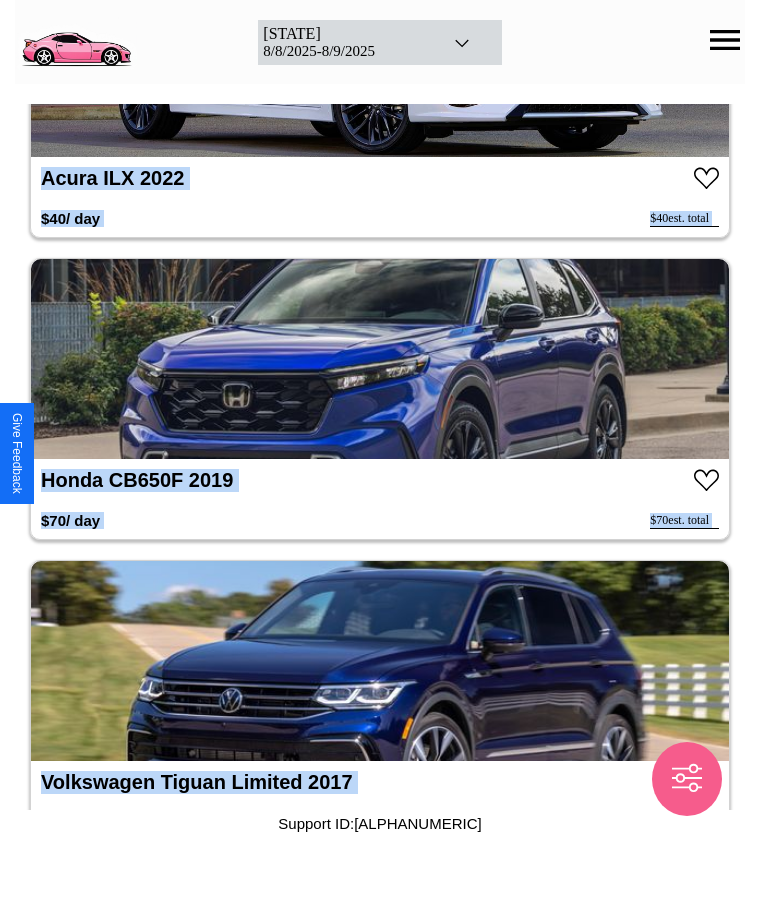 scroll, scrollTop: 24582, scrollLeft: 0, axis: vertical 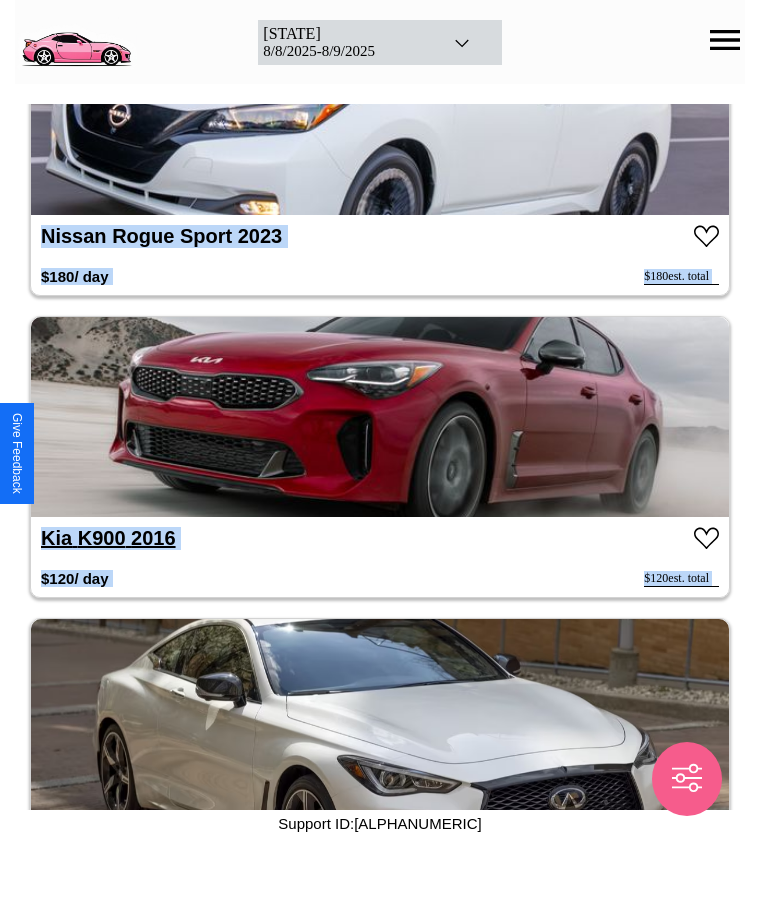 click on "Kia   K900   2016" at bounding box center [108, 538] 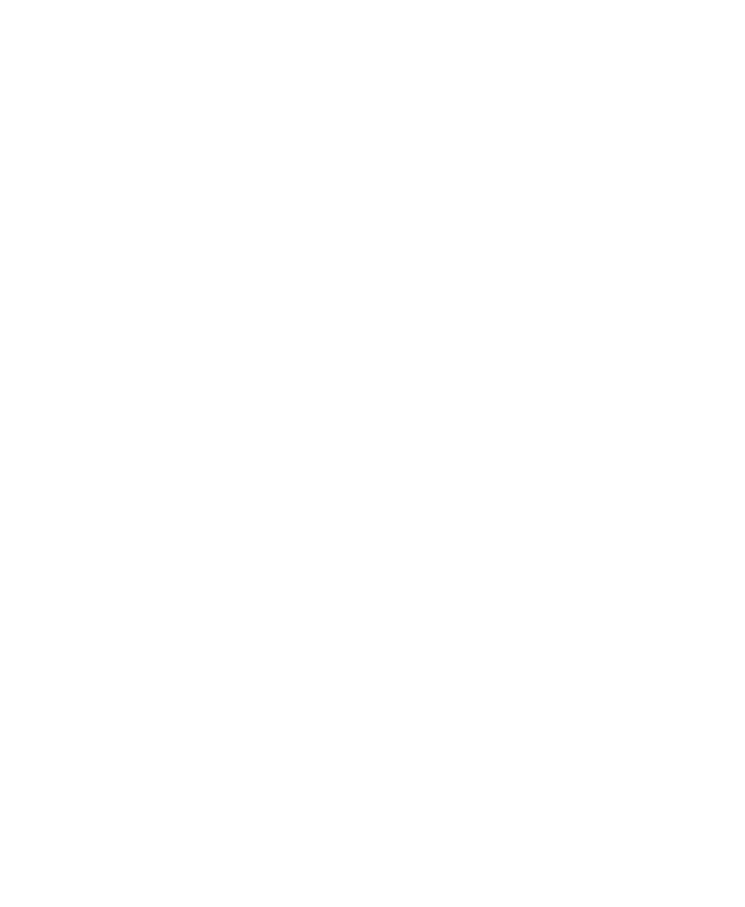 scroll, scrollTop: 0, scrollLeft: 0, axis: both 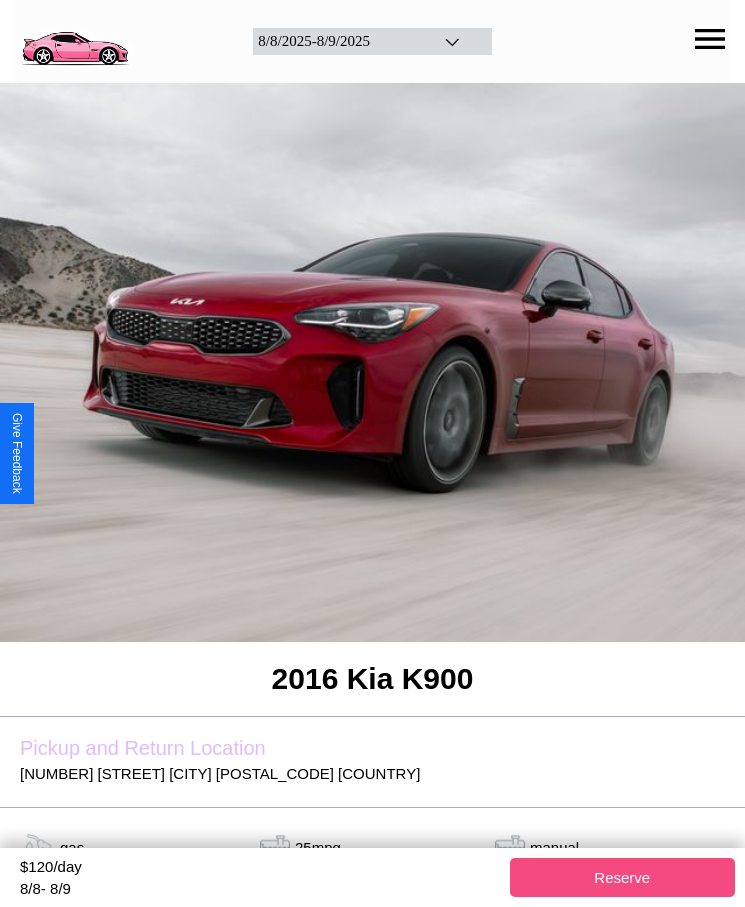click on "Reserve" at bounding box center [623, 877] 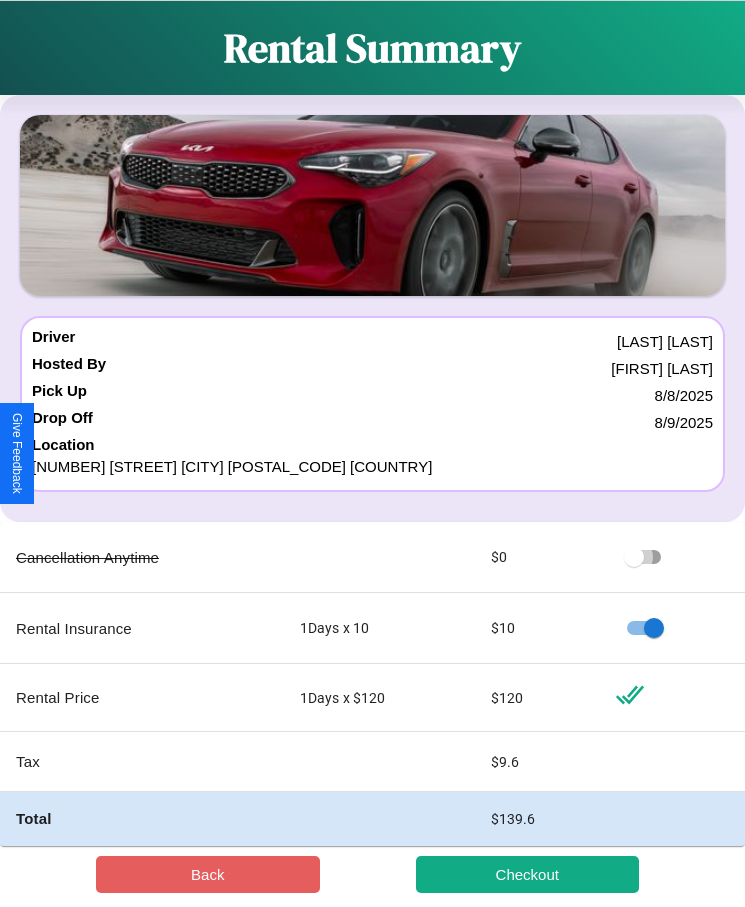 scroll, scrollTop: 23, scrollLeft: 0, axis: vertical 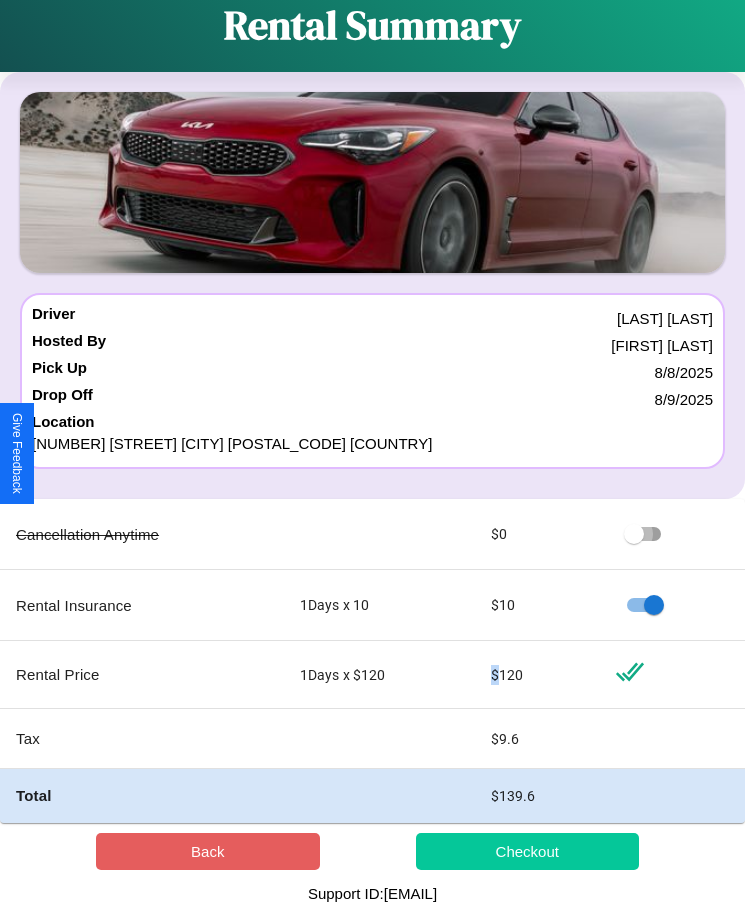 click on "Checkout" at bounding box center (528, 851) 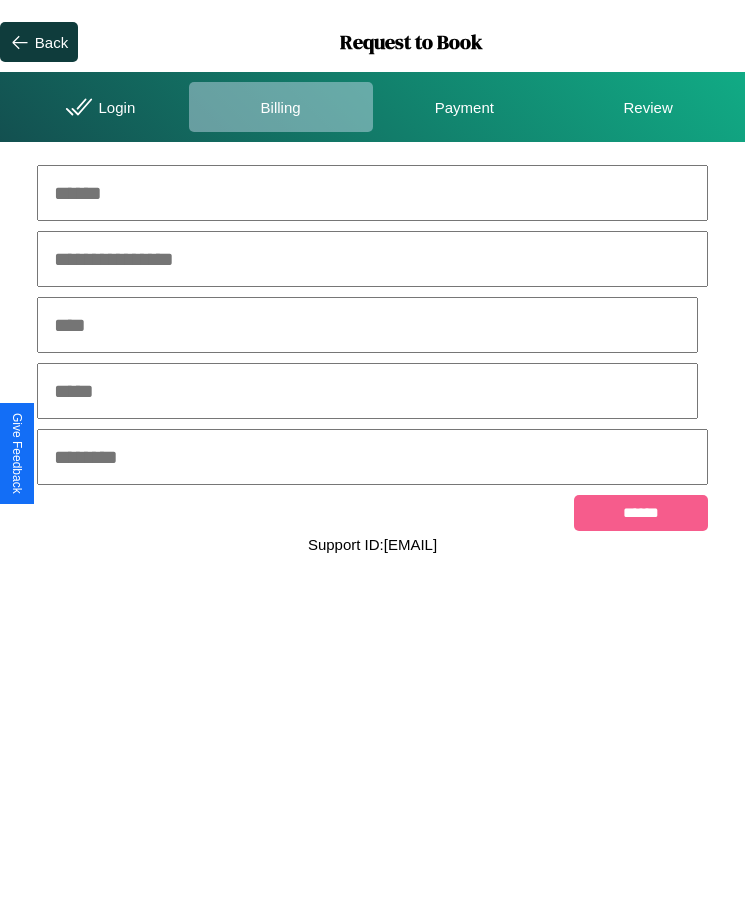 scroll, scrollTop: 0, scrollLeft: 0, axis: both 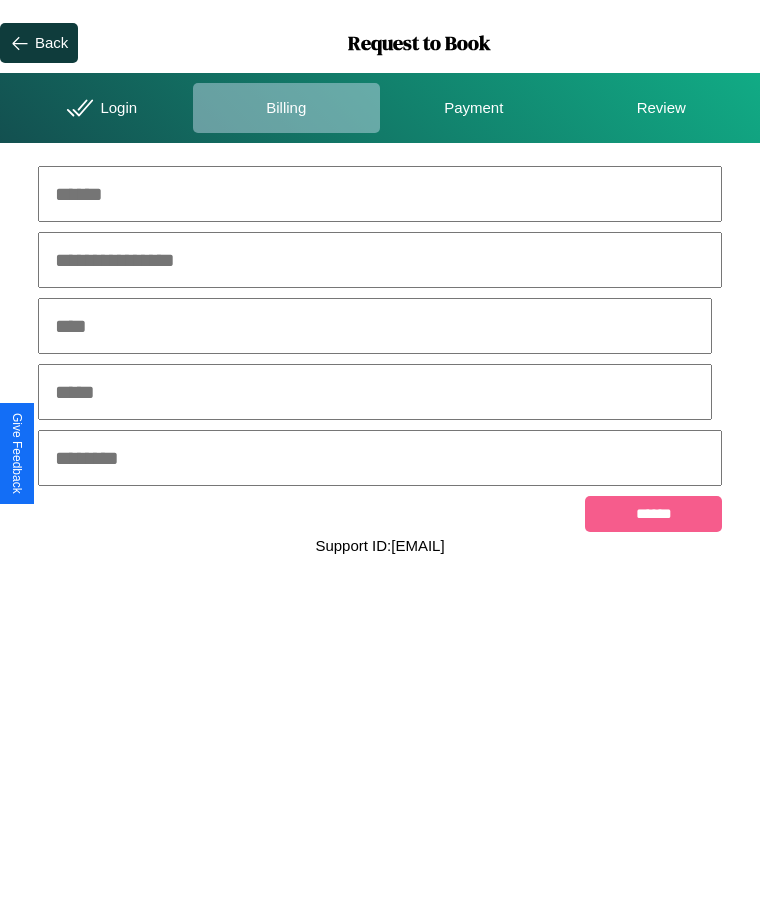 click at bounding box center [380, 194] 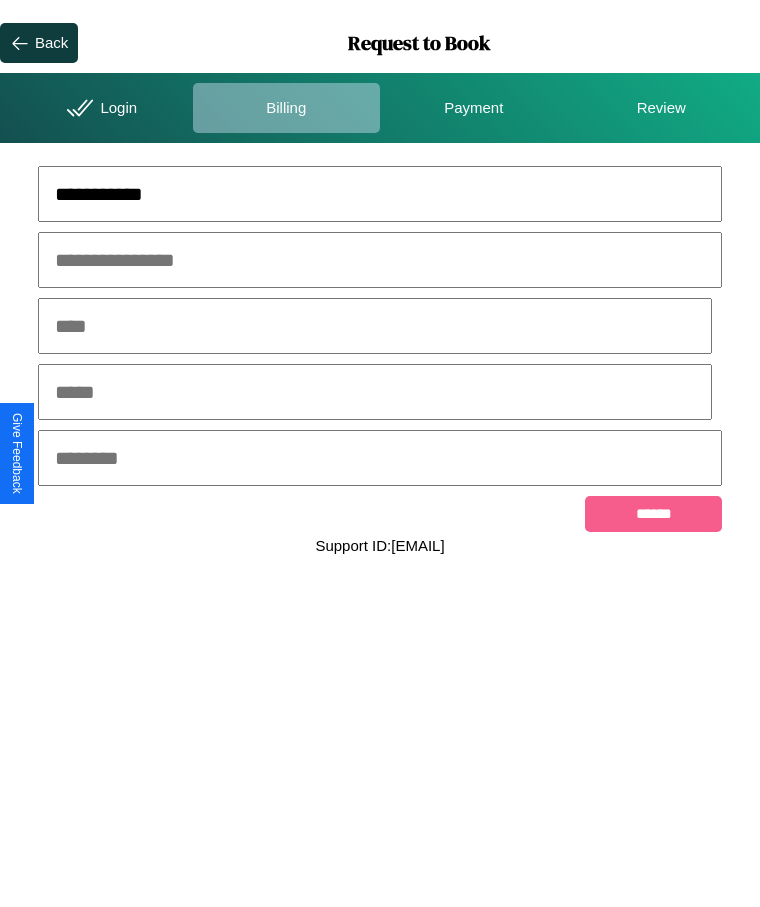 type on "**********" 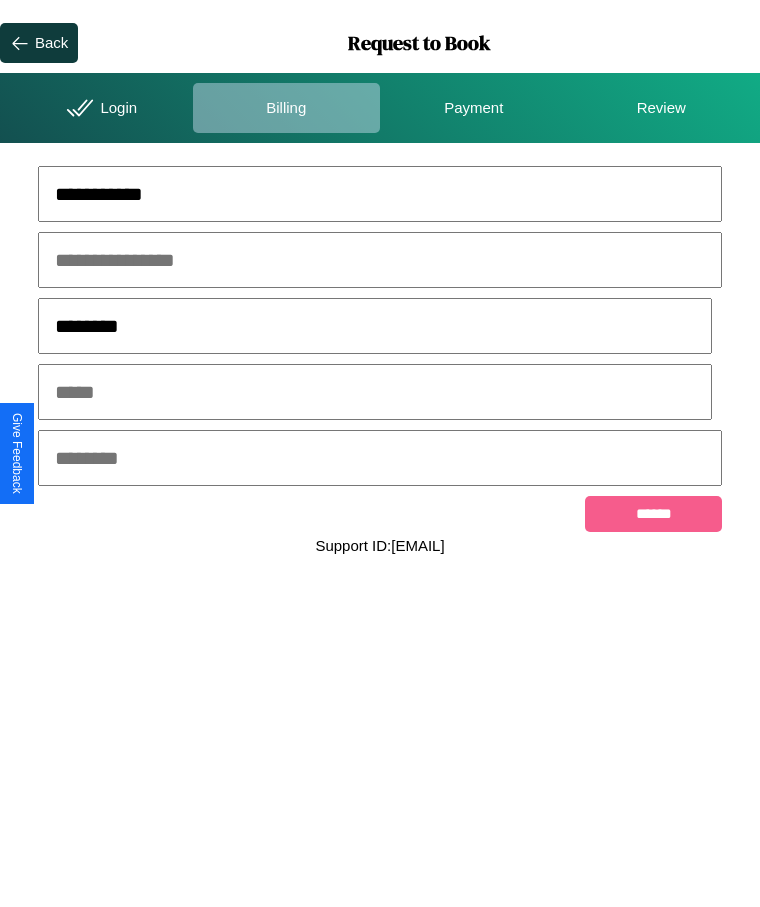 type on "********" 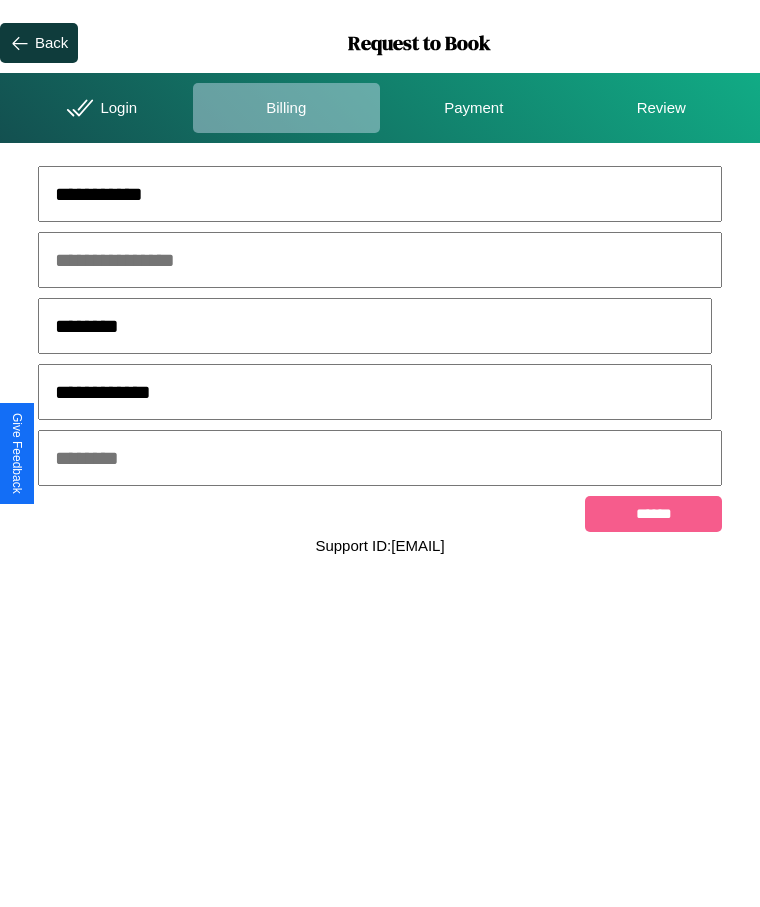 type on "**********" 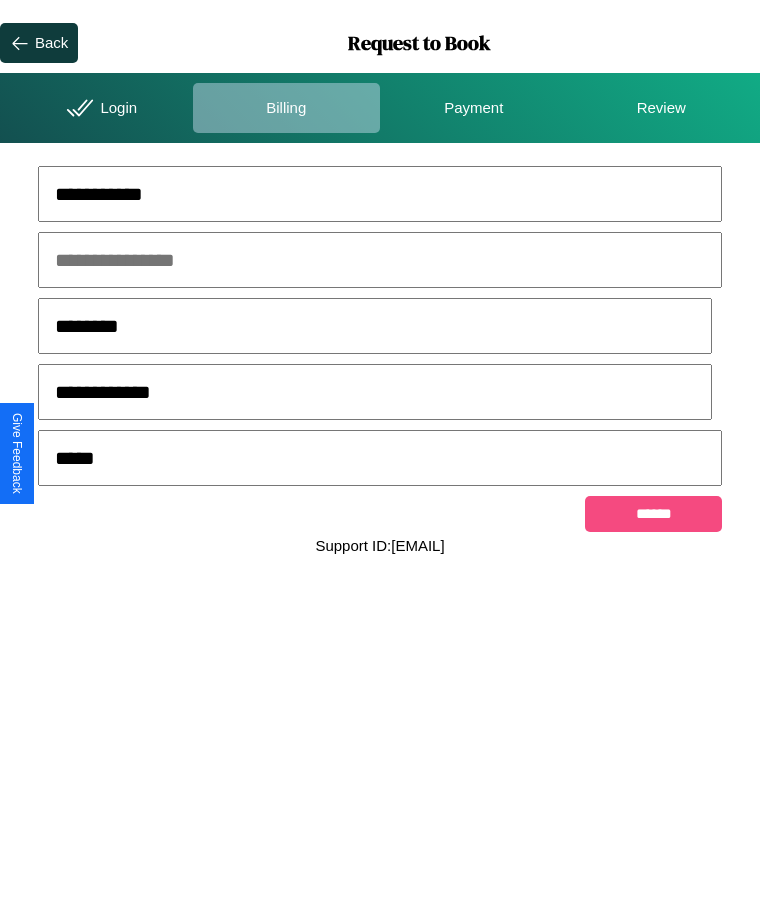 type on "*****" 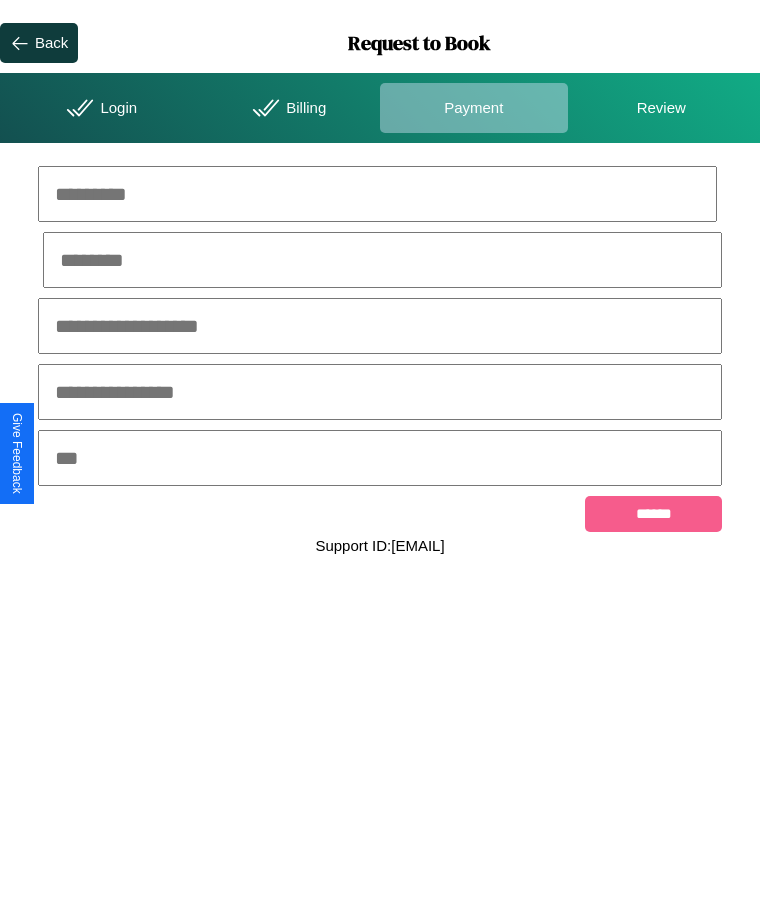 click at bounding box center (377, 194) 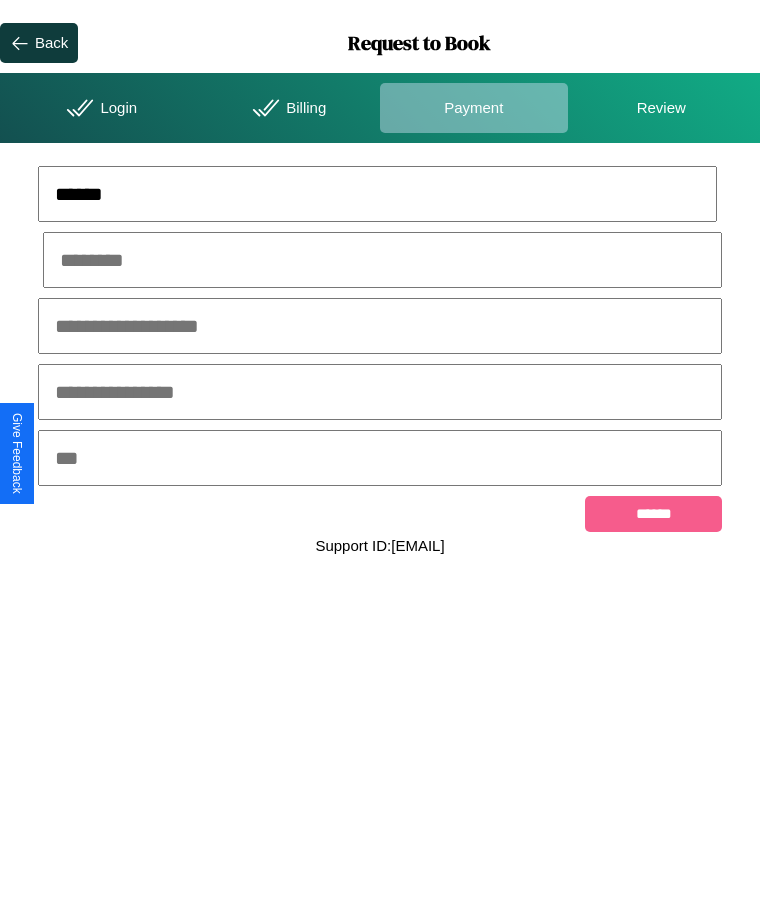 type on "******" 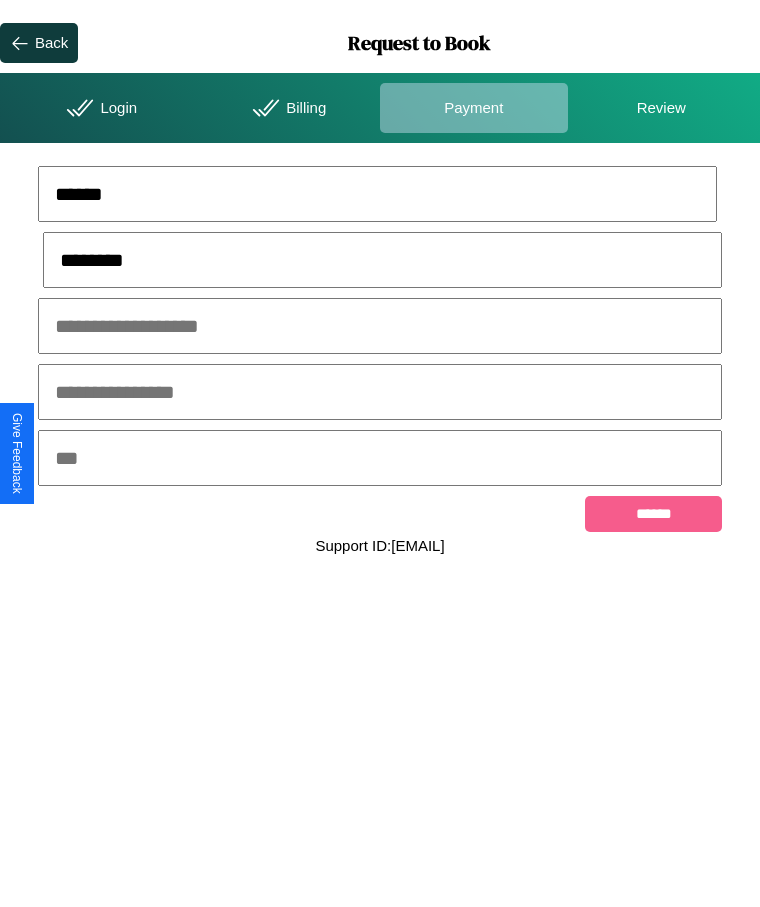type on "********" 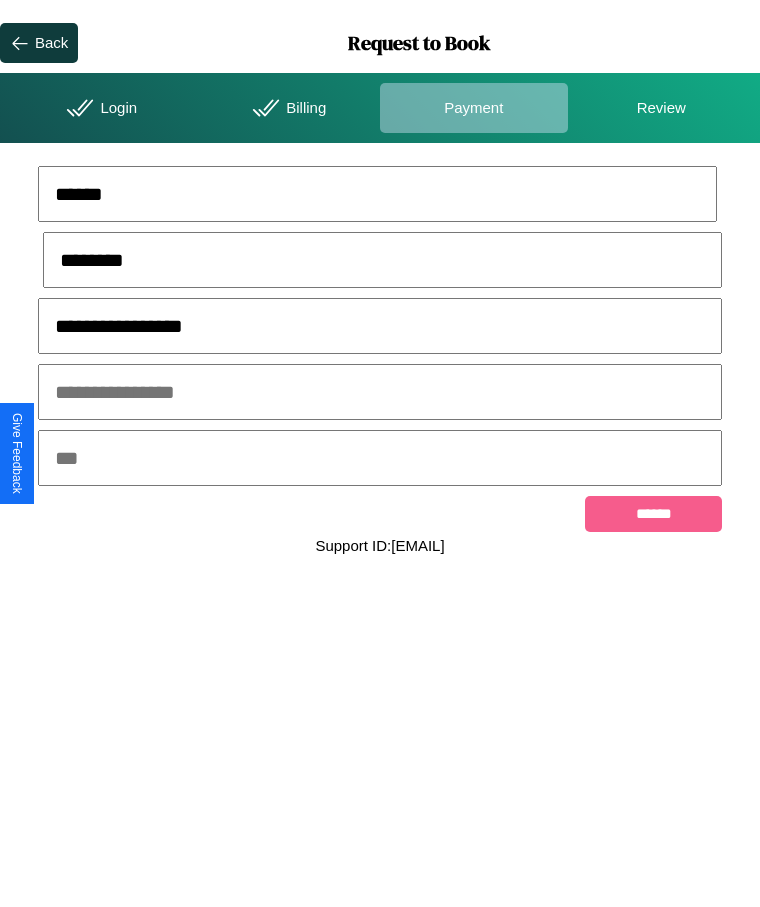 type on "**********" 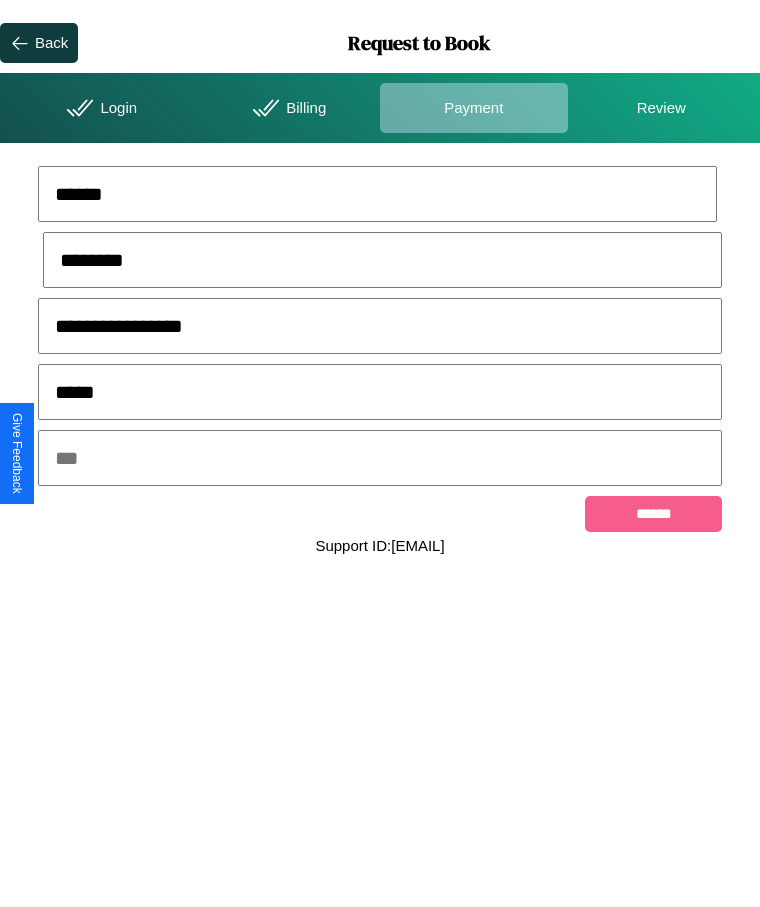 type on "*****" 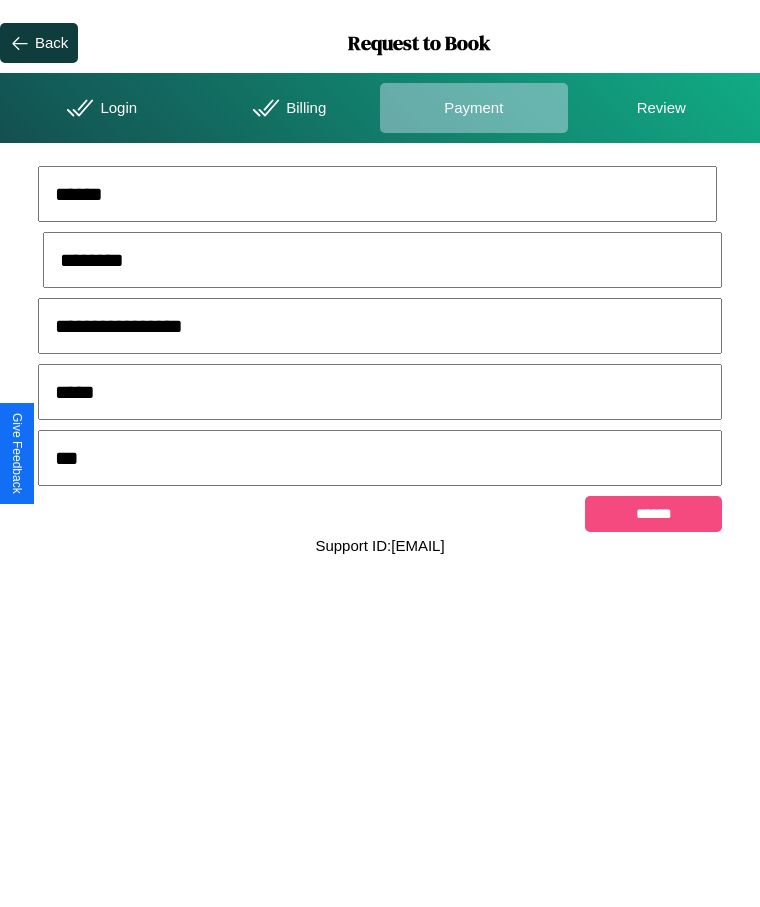 type on "***" 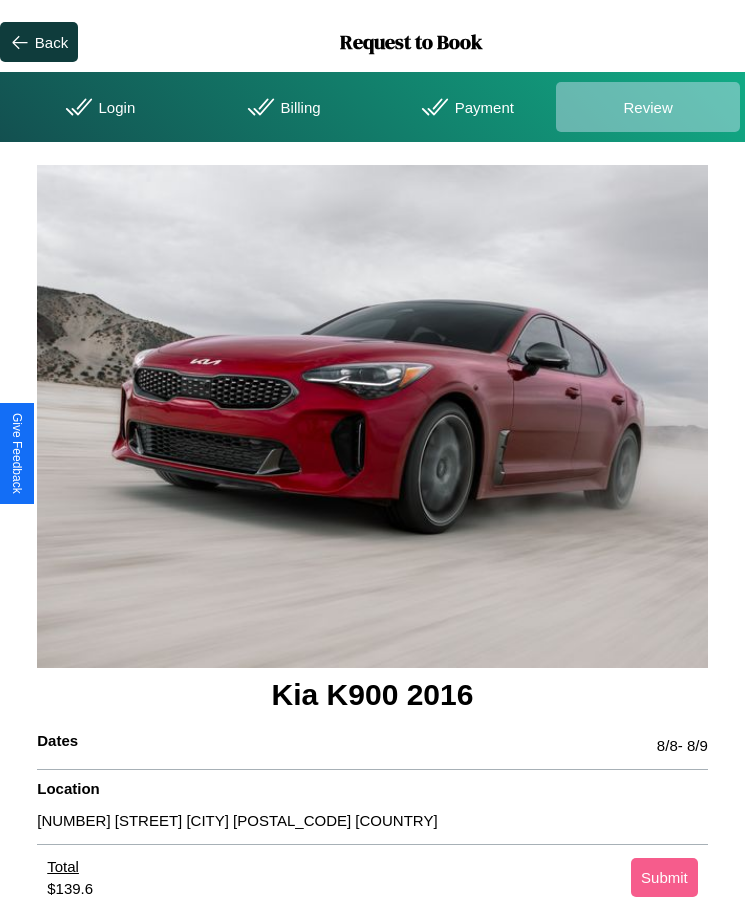 scroll, scrollTop: 2, scrollLeft: 0, axis: vertical 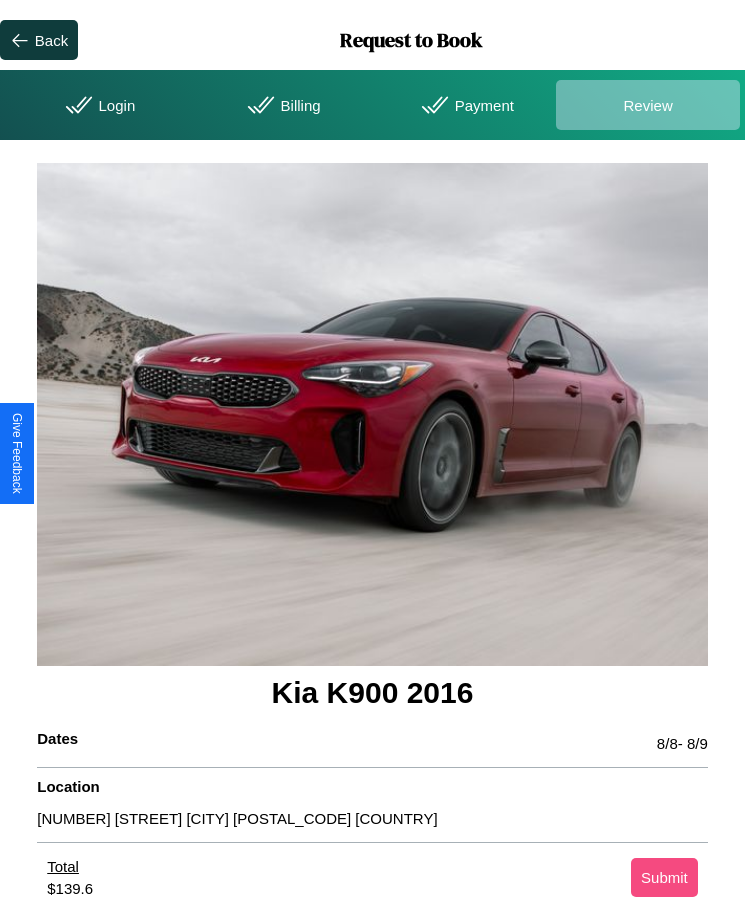 click on "Submit" at bounding box center (664, 877) 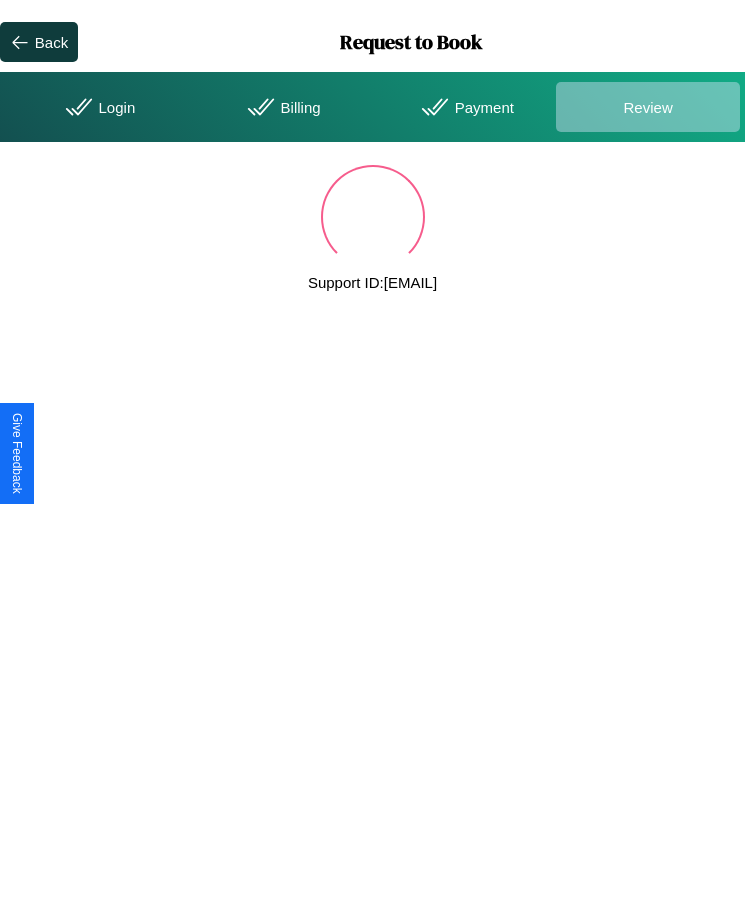 scroll, scrollTop: 0, scrollLeft: 0, axis: both 